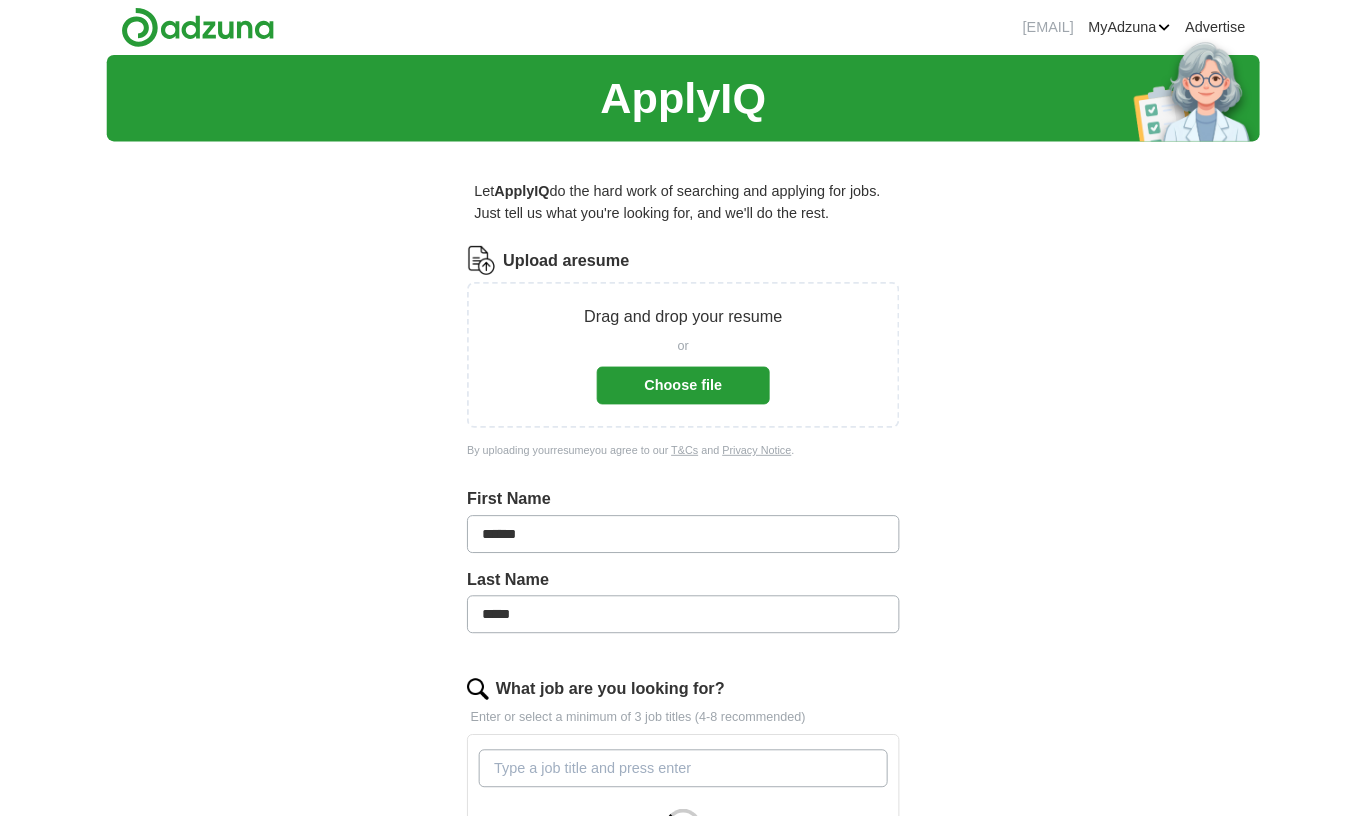 scroll, scrollTop: 0, scrollLeft: 0, axis: both 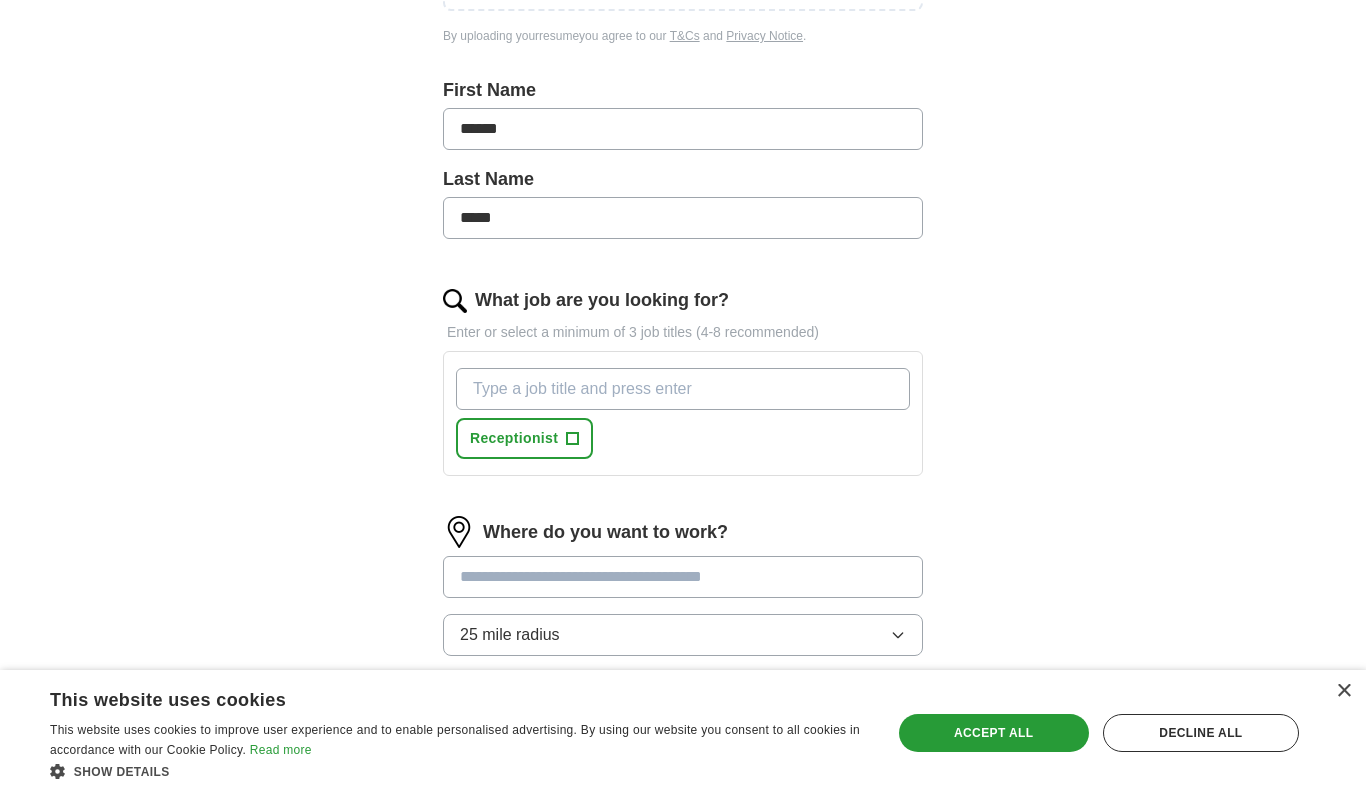 click at bounding box center (683, 577) 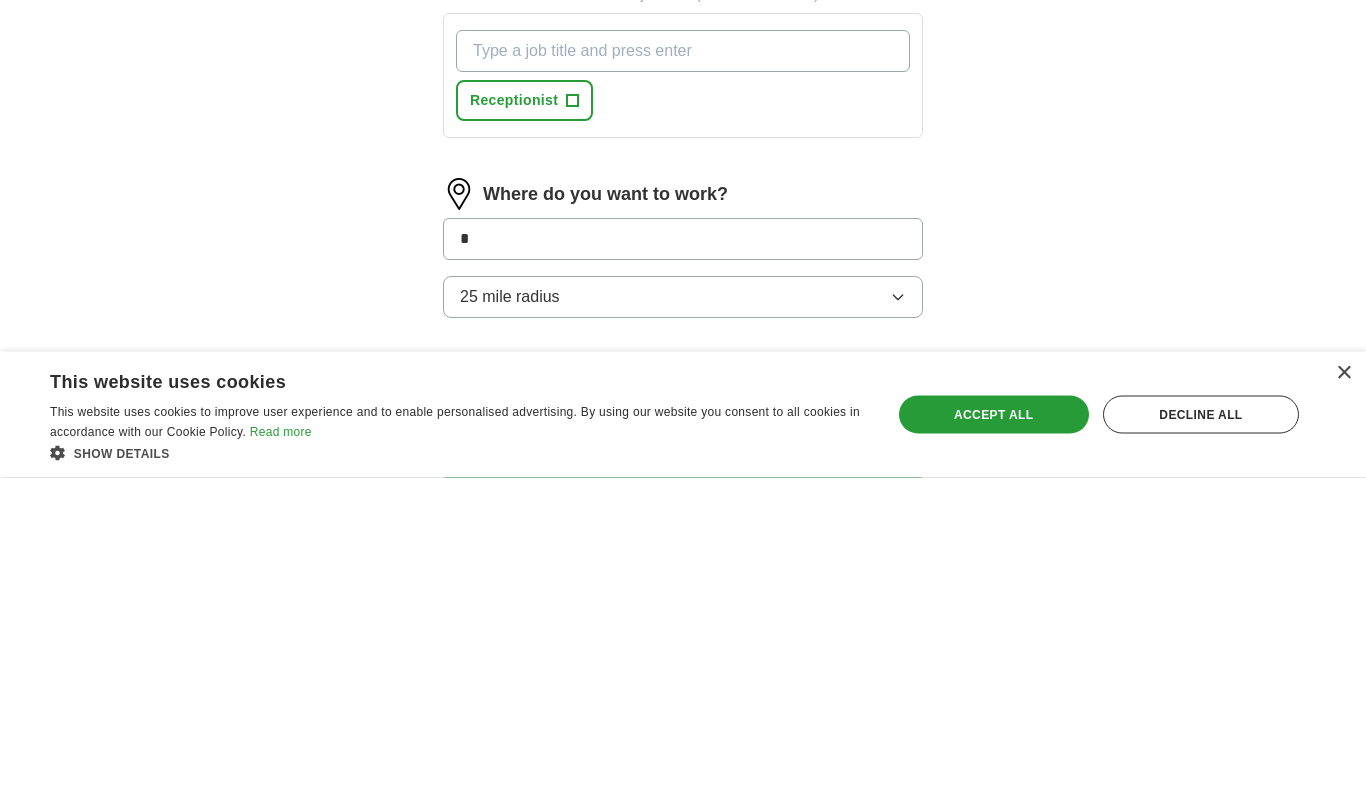 type on "*" 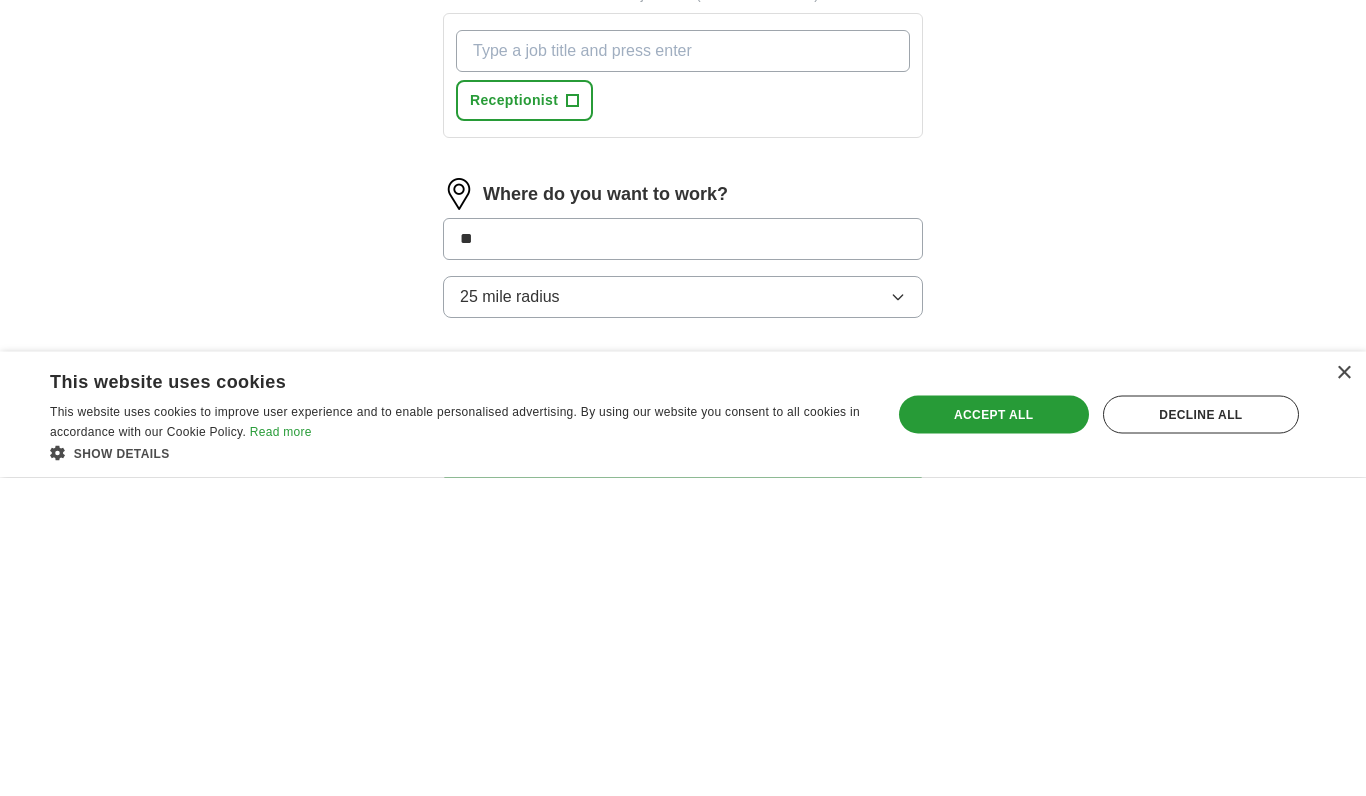 type on "***" 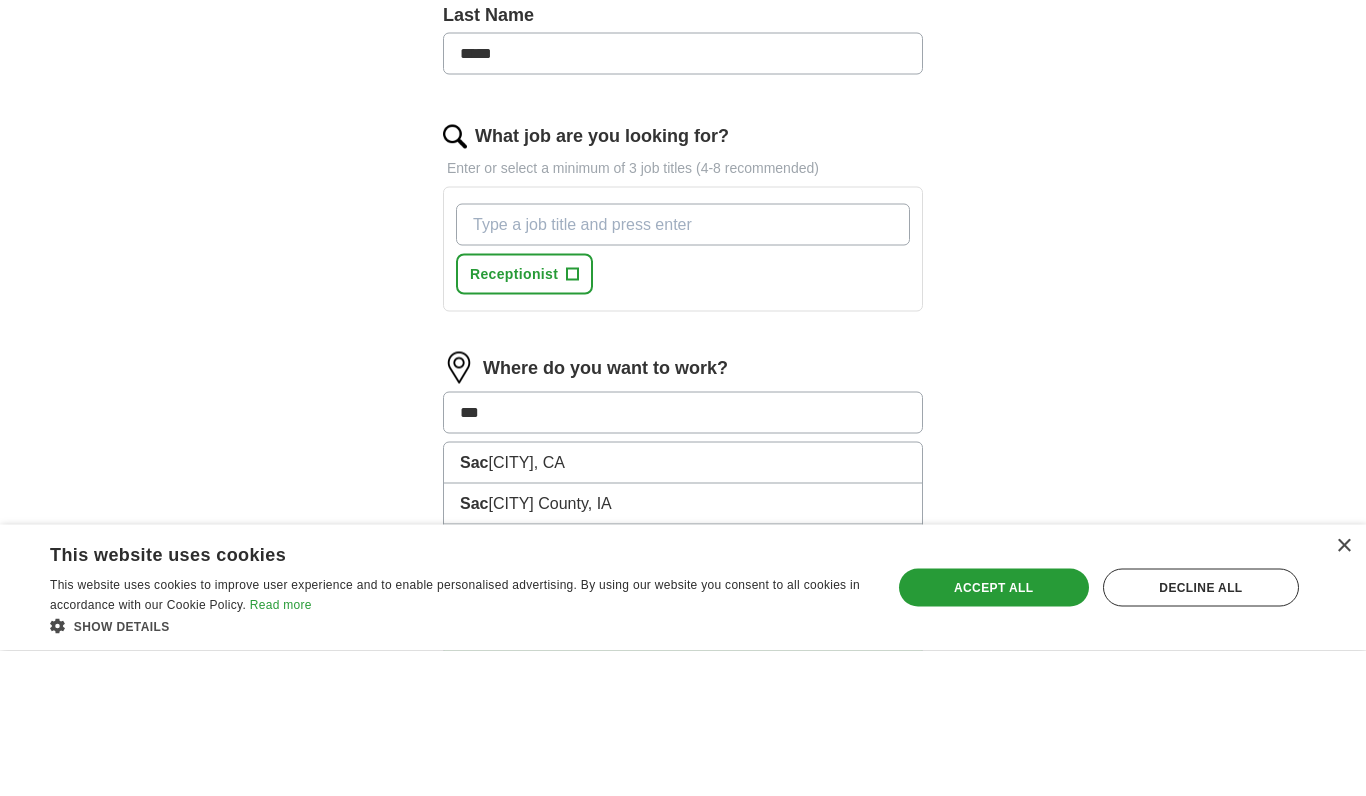 click on "[CITY], CA" at bounding box center (683, 608) 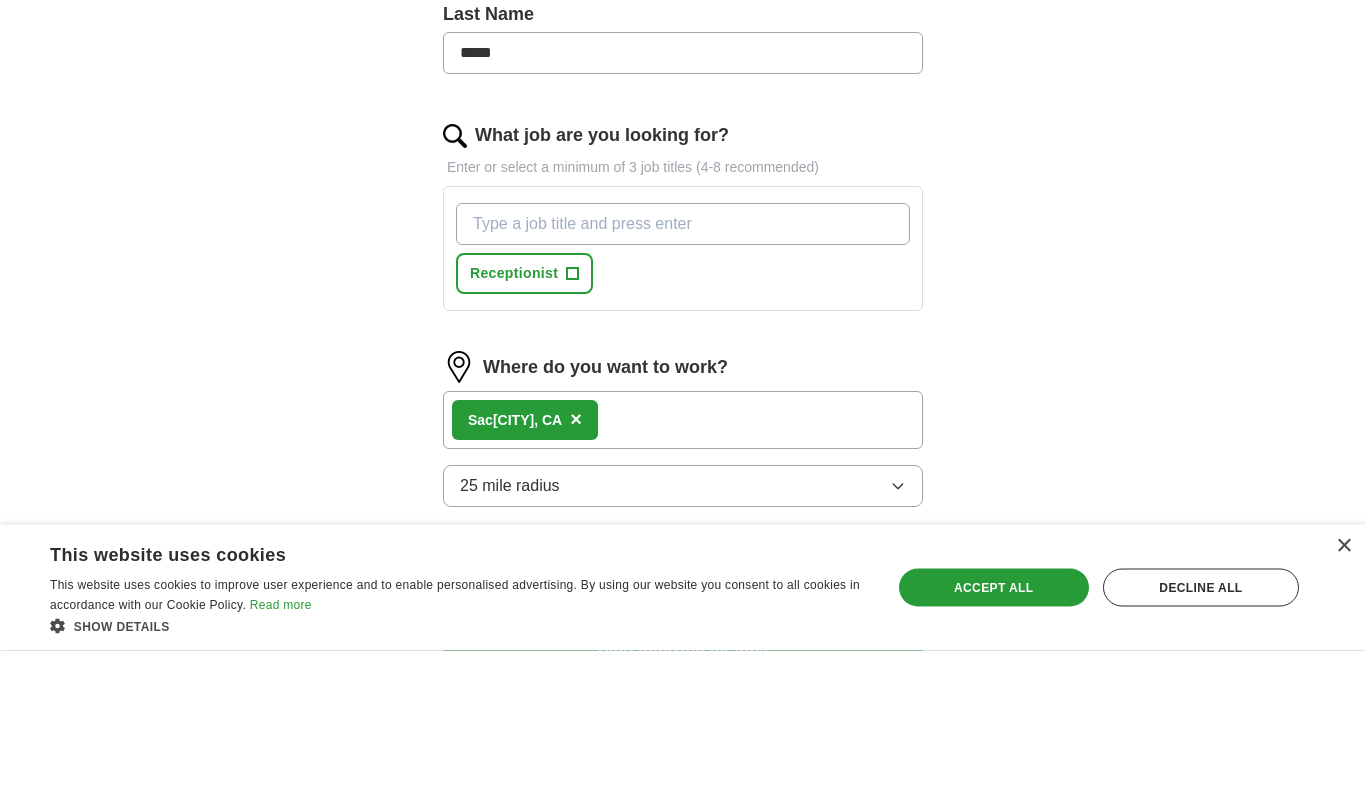 scroll, scrollTop: 563, scrollLeft: 0, axis: vertical 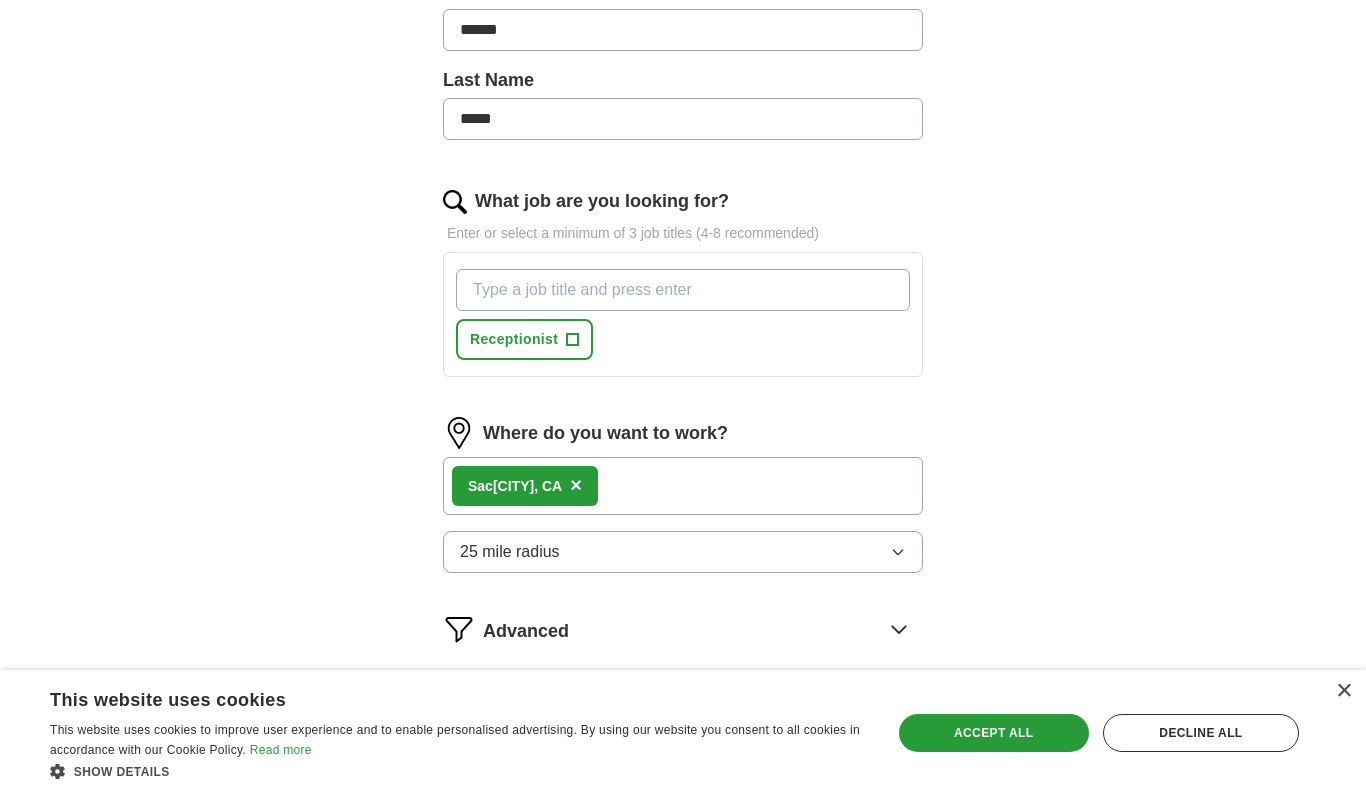 click on "+" at bounding box center (573, 340) 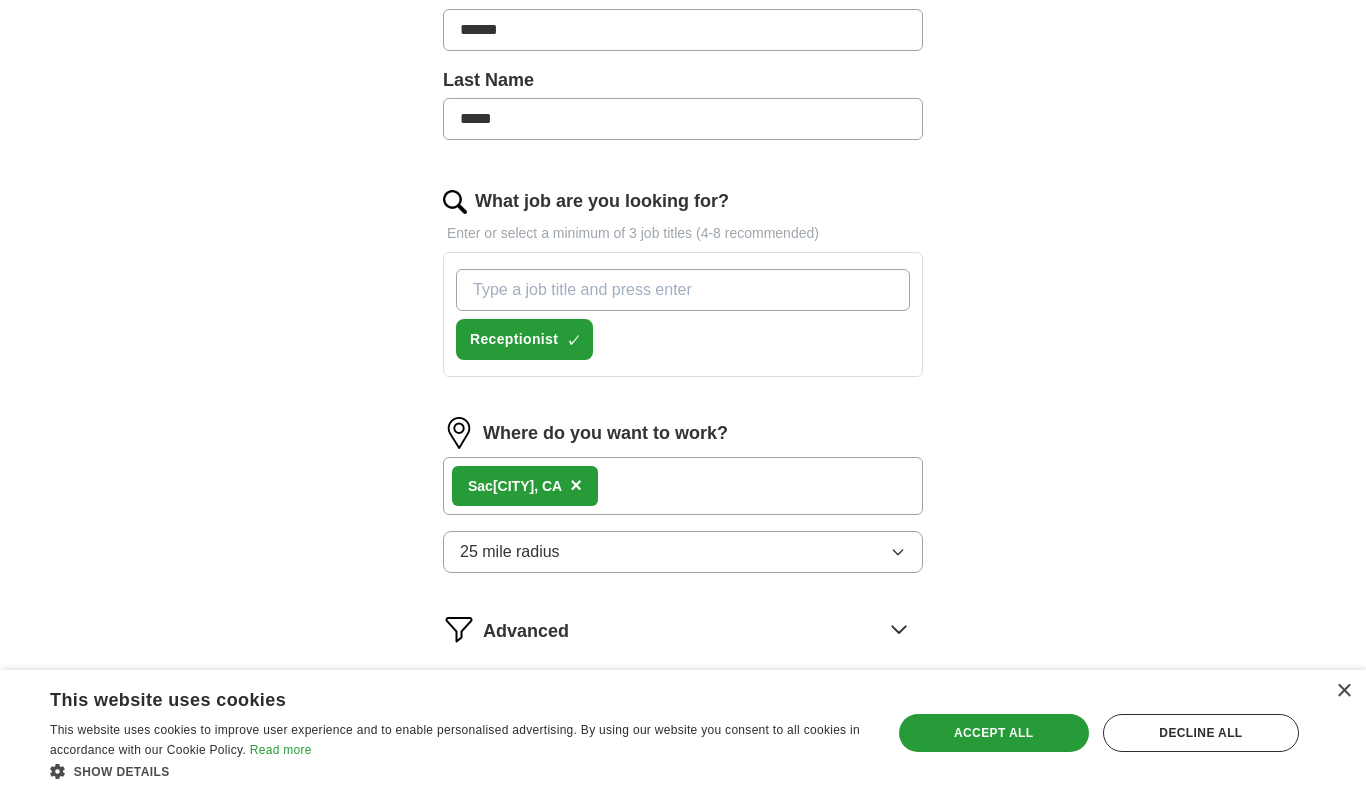 click on "Receptionist ✓ ×" at bounding box center (524, 339) 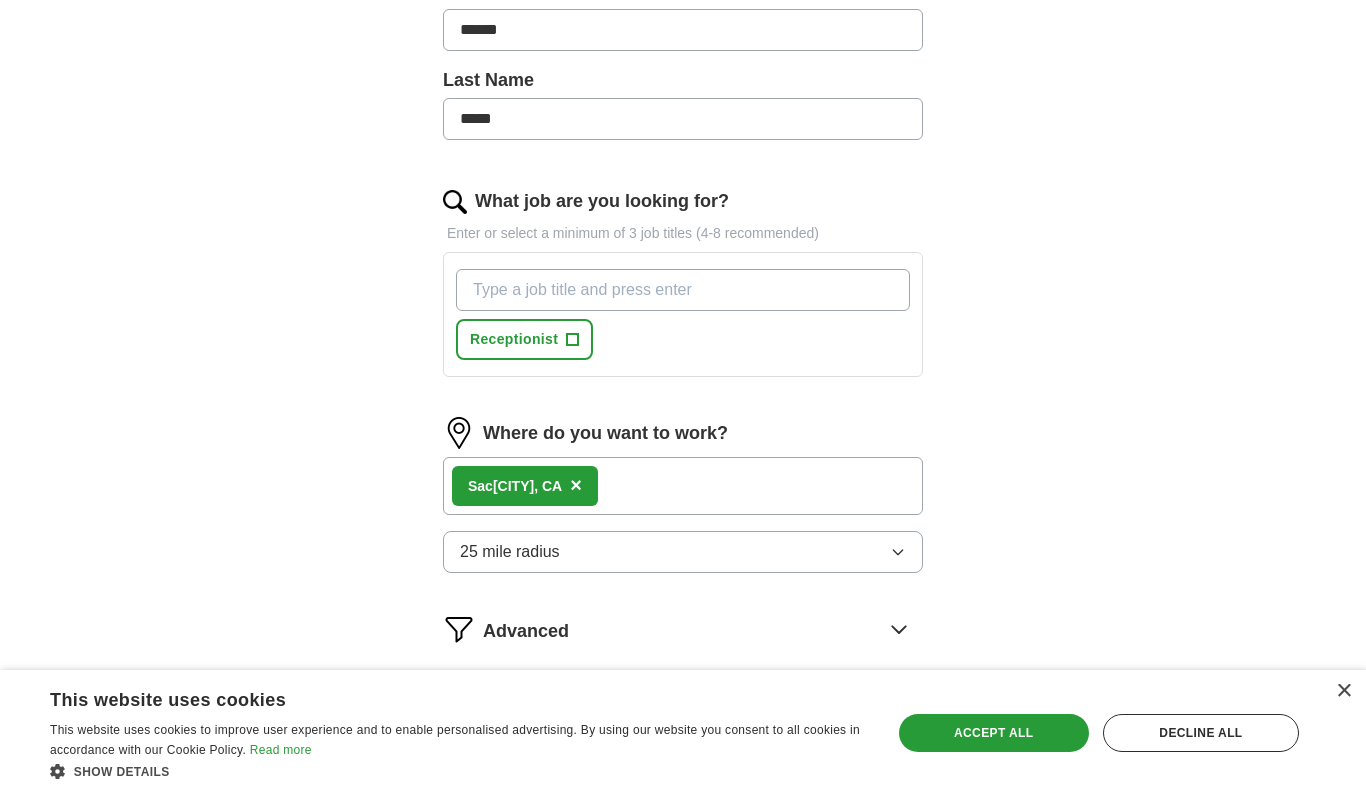 click on "What job are you looking for?" at bounding box center (683, 290) 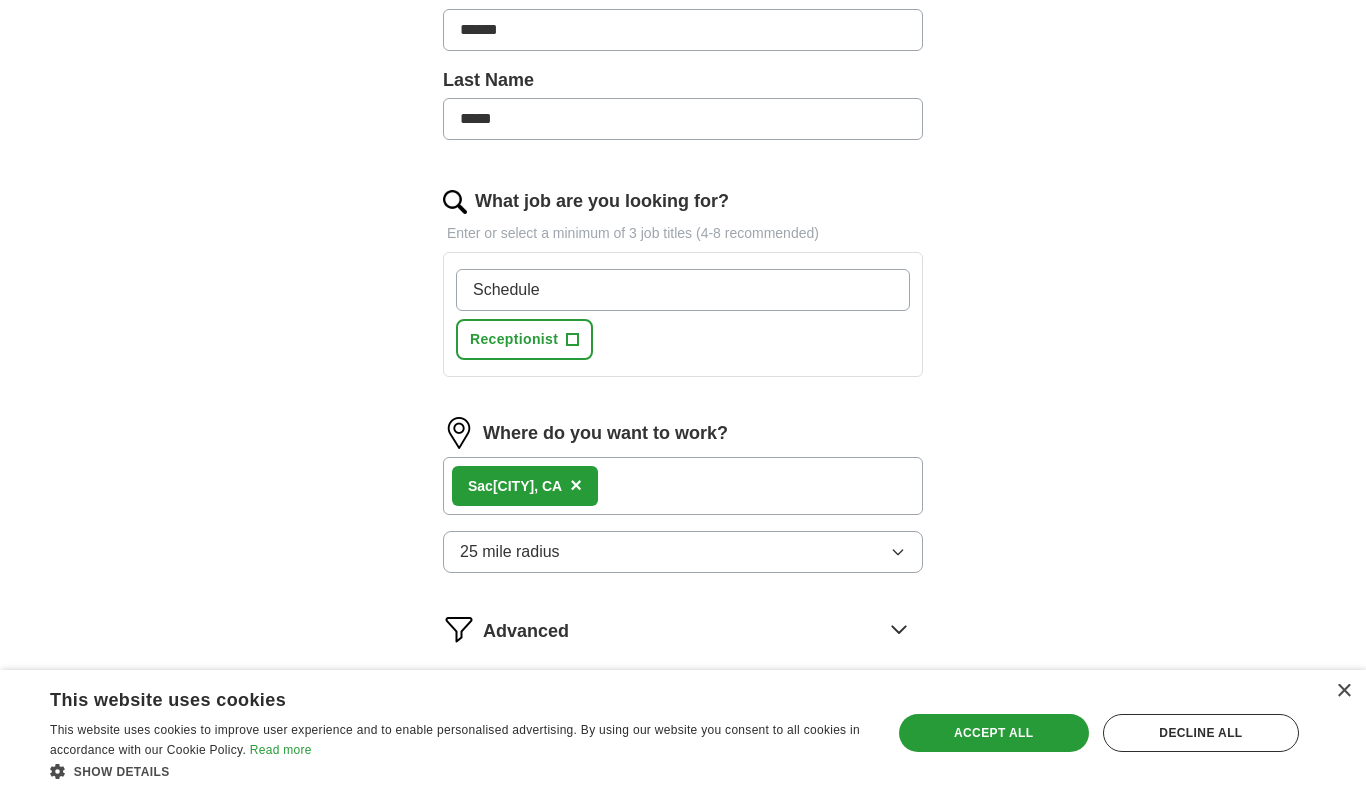 type on "Scheduler" 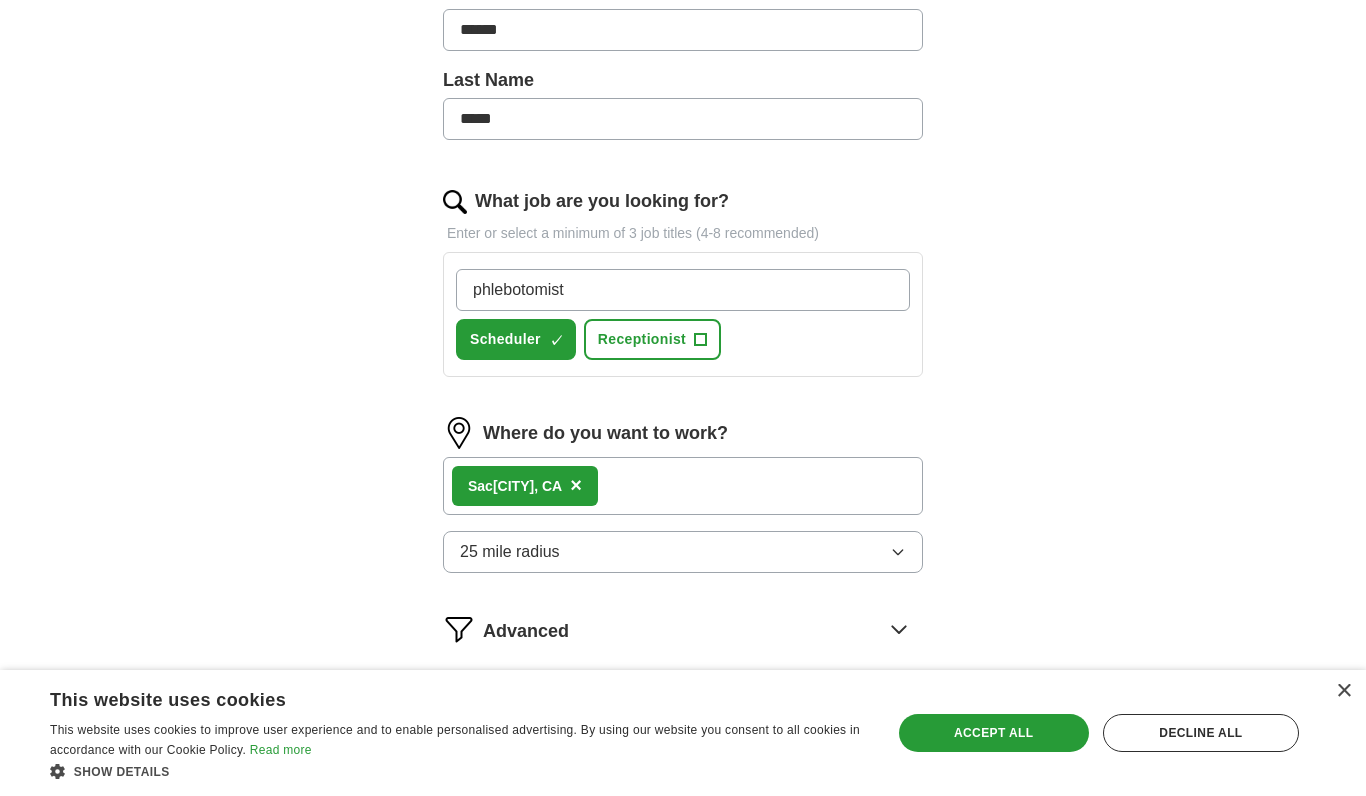 type on "phlebotomist" 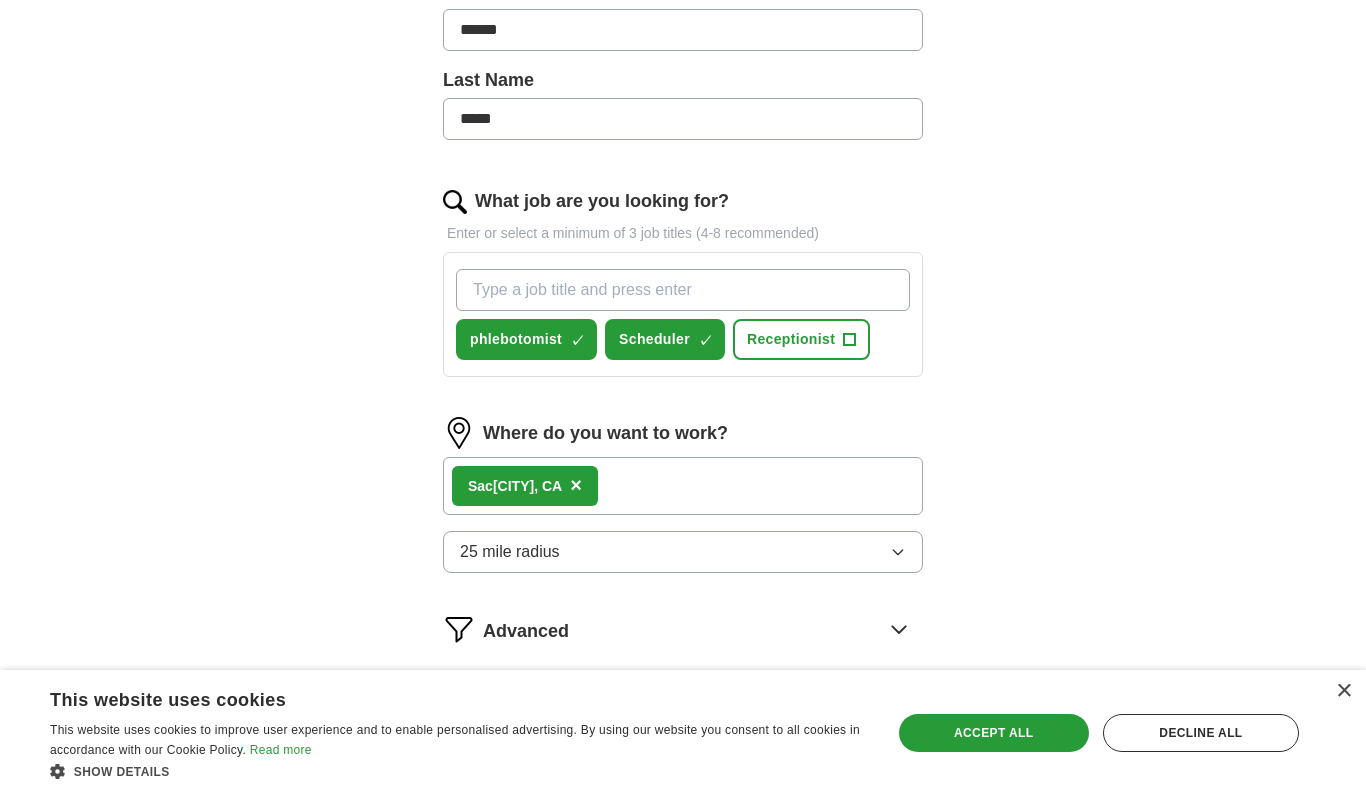 click on "ApplyIQ Let  ApplyIQ  do the hard work of searching and applying for jobs. Just tell us what you're looking for, and we'll do the rest. Upload a  resume Drag and drop your resume or Choose file By uploading your  resume  you agree to our   T&Cs   and   Privacy Notice . First Name ****** Last Name ***** What job are you looking for? Enter or select a minimum of 3 job titles (4-8 recommended) phlebotomist  ✓ × Scheduler ✓ × Receptionist + Where do you want to work? [CITY], CA × 25 mile radius Advanced Start applying for jobs By registering, you consent to us applying to suitable jobs for you" at bounding box center [683, 143] 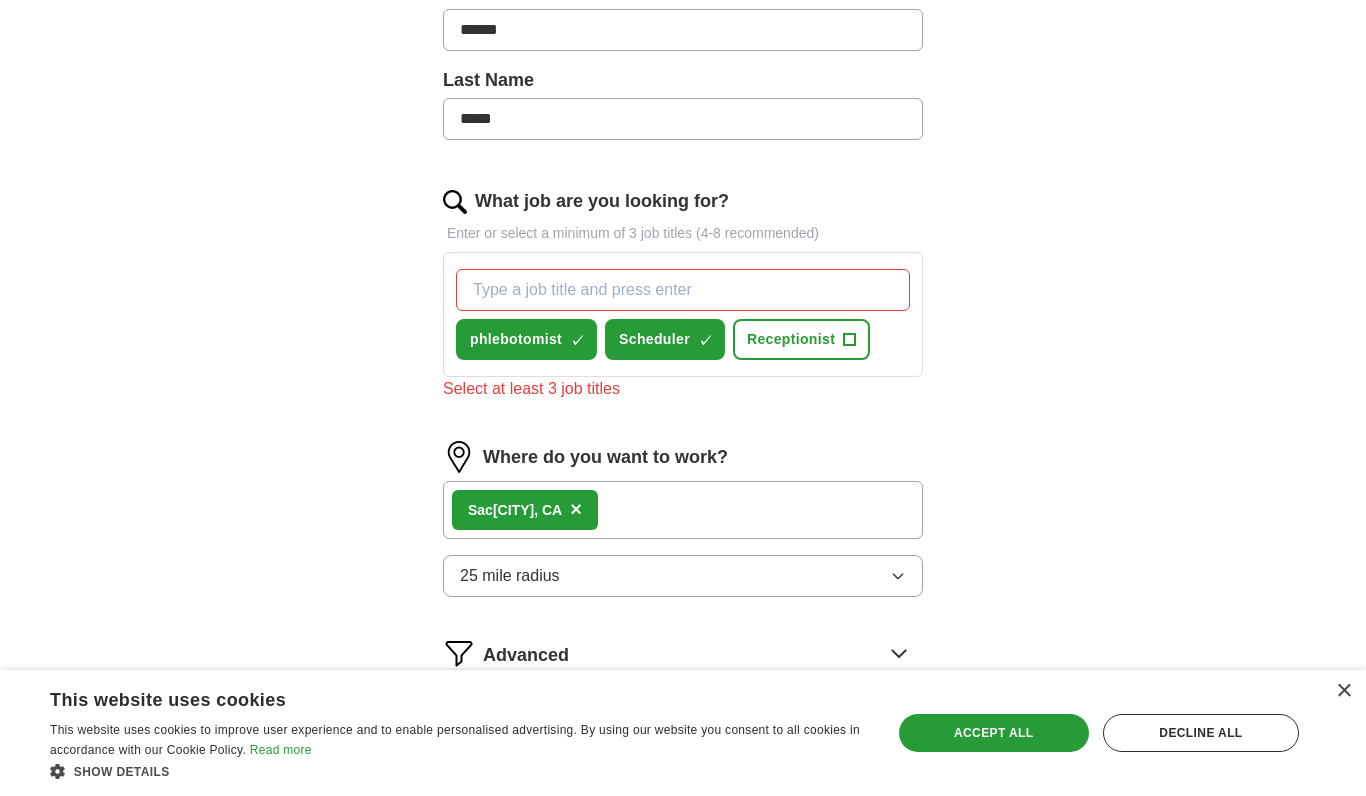 click on "What job are you looking for?" at bounding box center (683, 290) 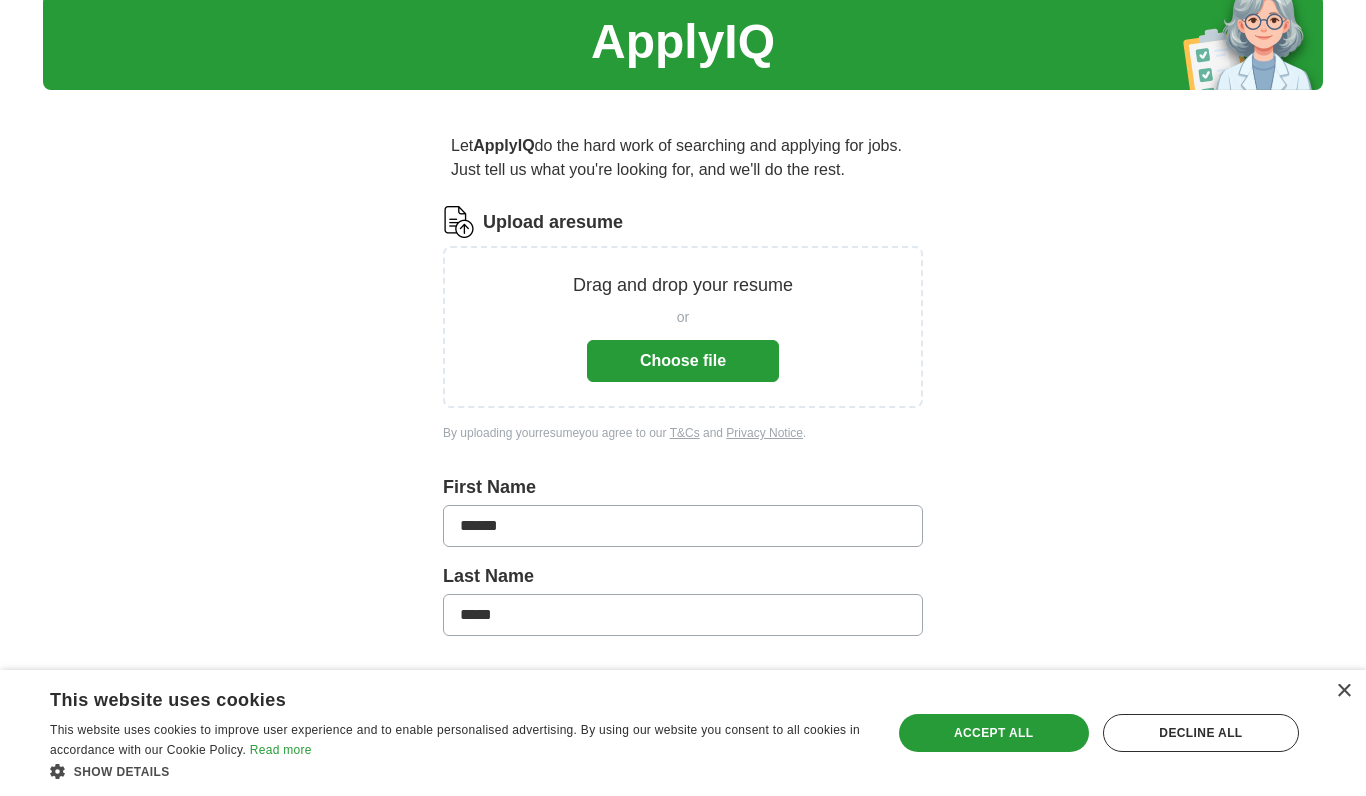 scroll, scrollTop: 59, scrollLeft: 0, axis: vertical 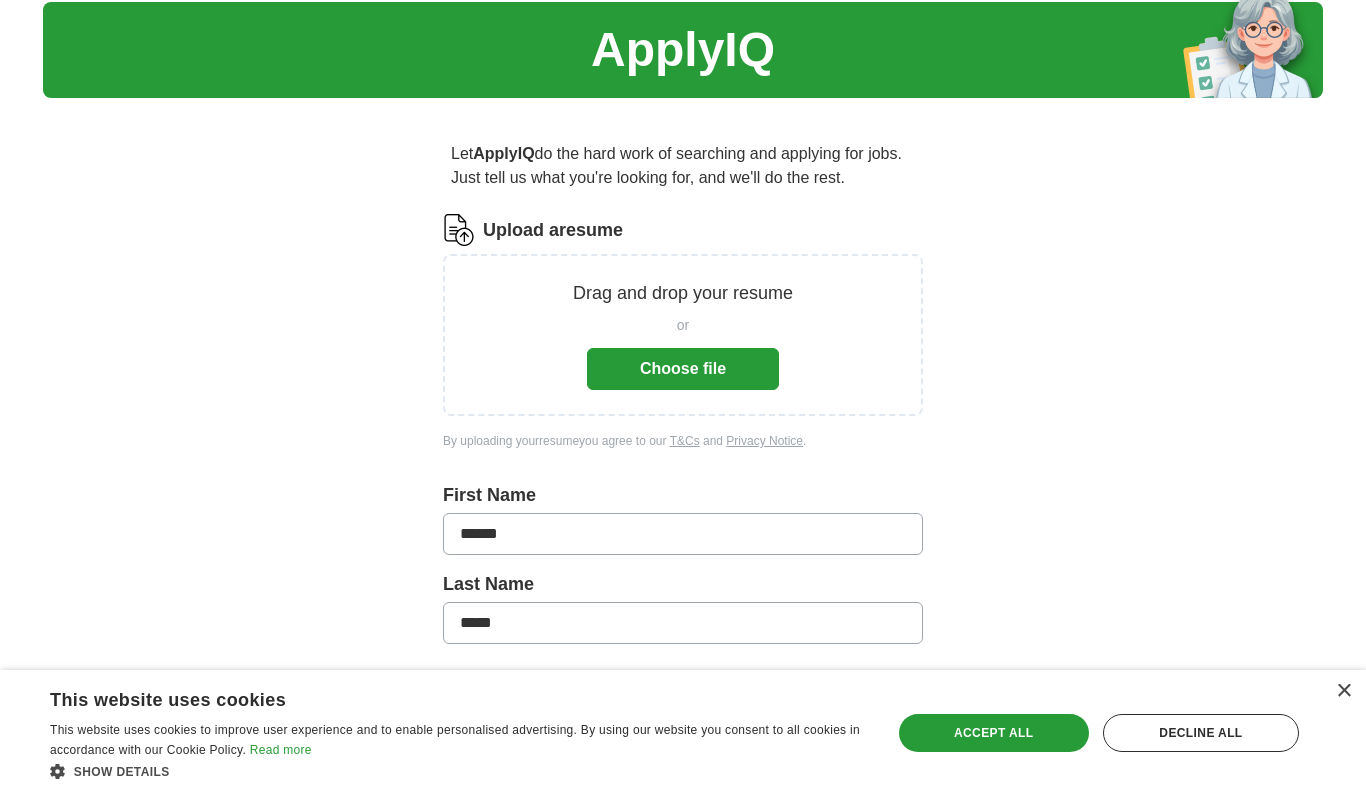click on "Choose file" at bounding box center (683, 369) 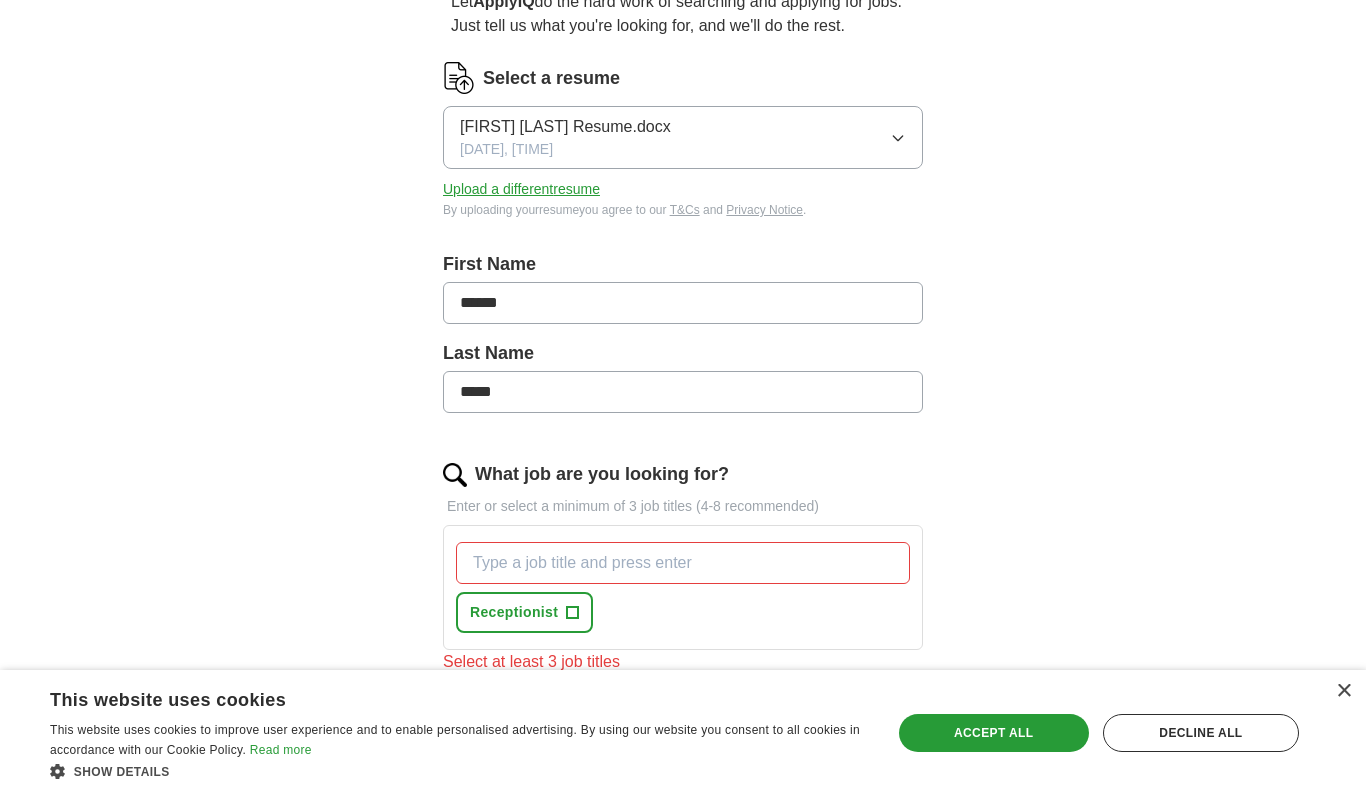 scroll, scrollTop: 208, scrollLeft: 0, axis: vertical 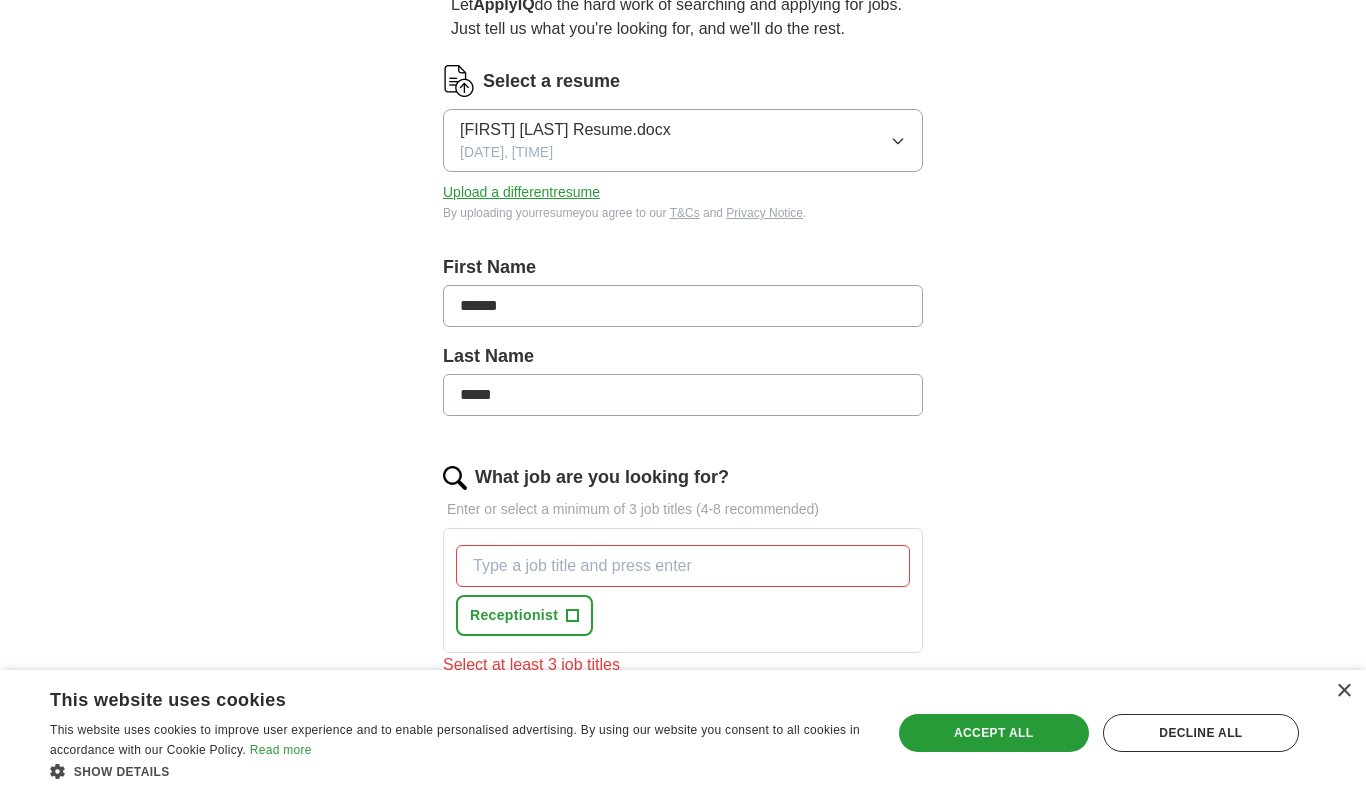 click on "What job are you looking for?" at bounding box center (683, 566) 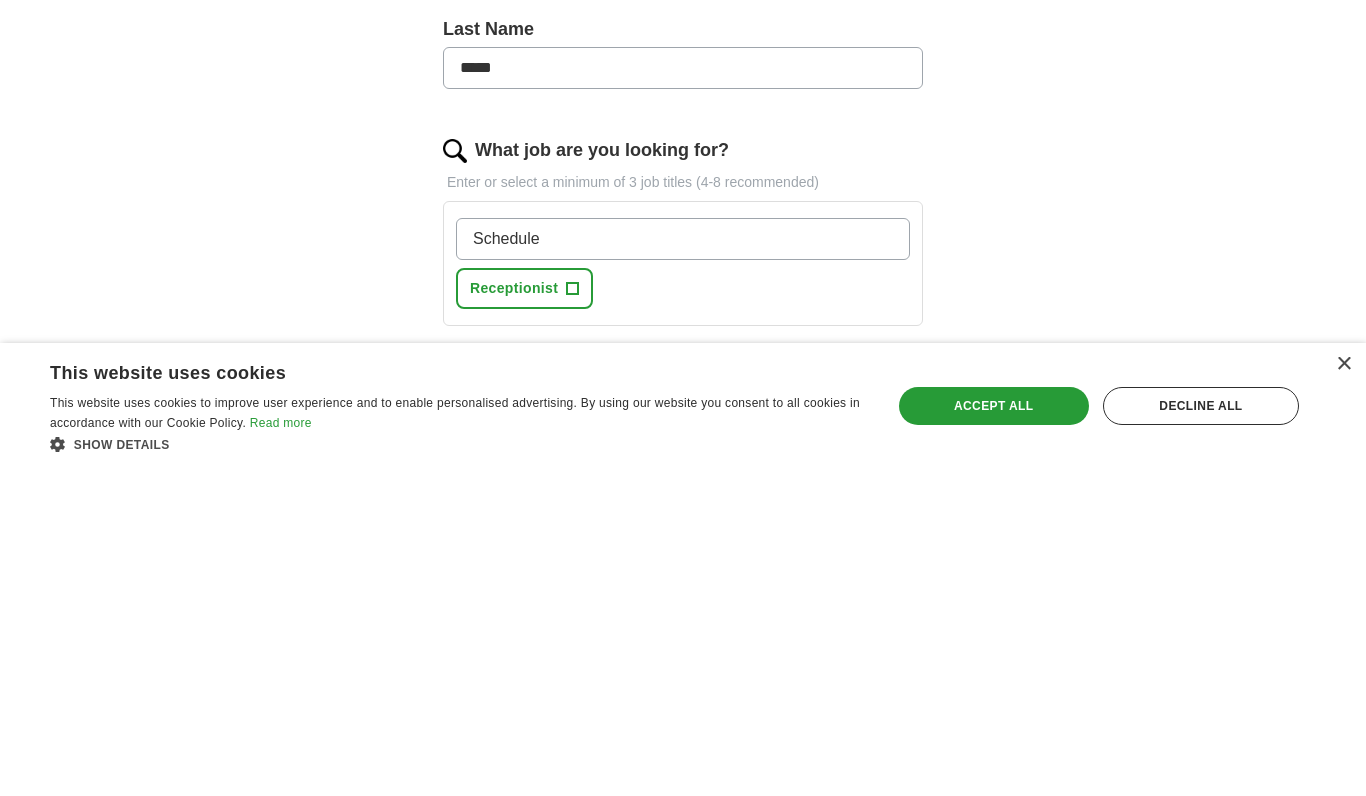 type on "Scheduler" 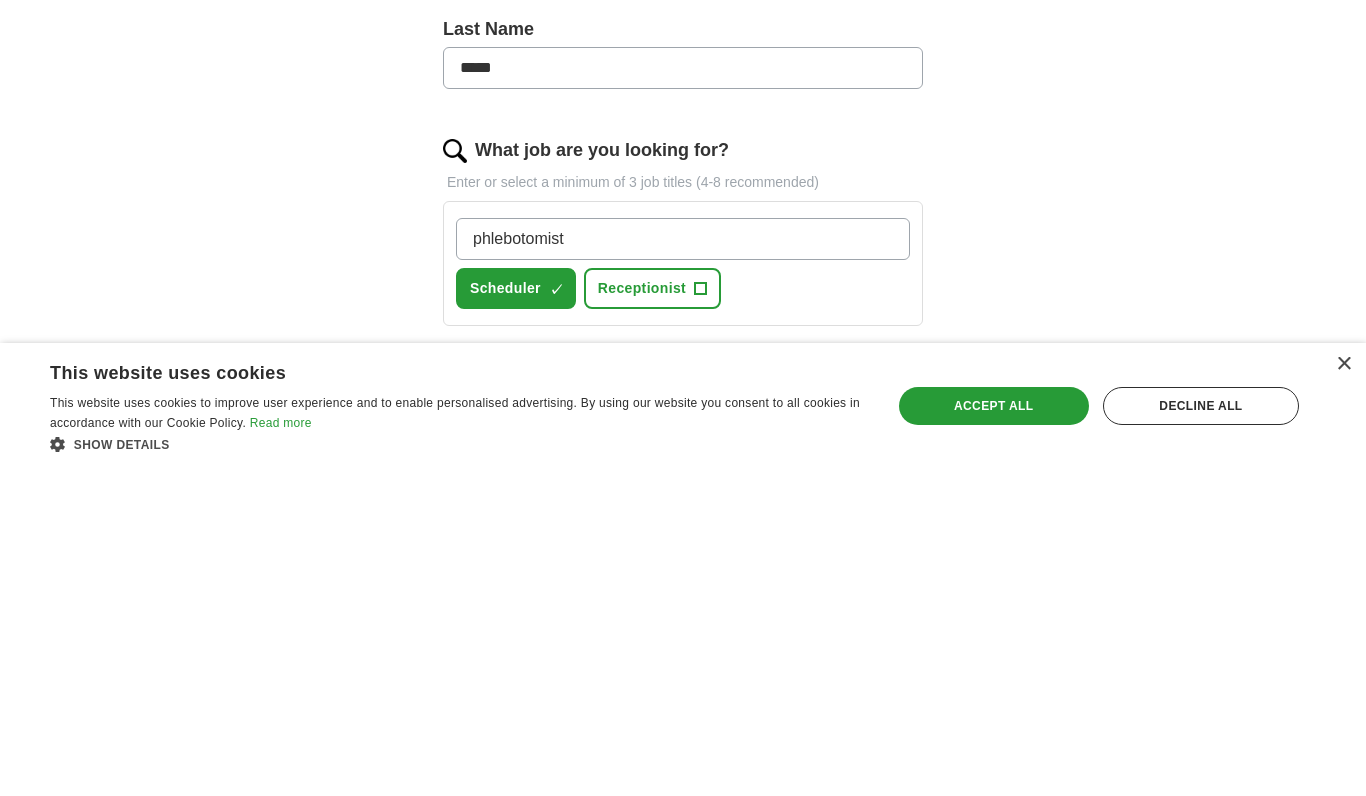 type on "phlebotomist" 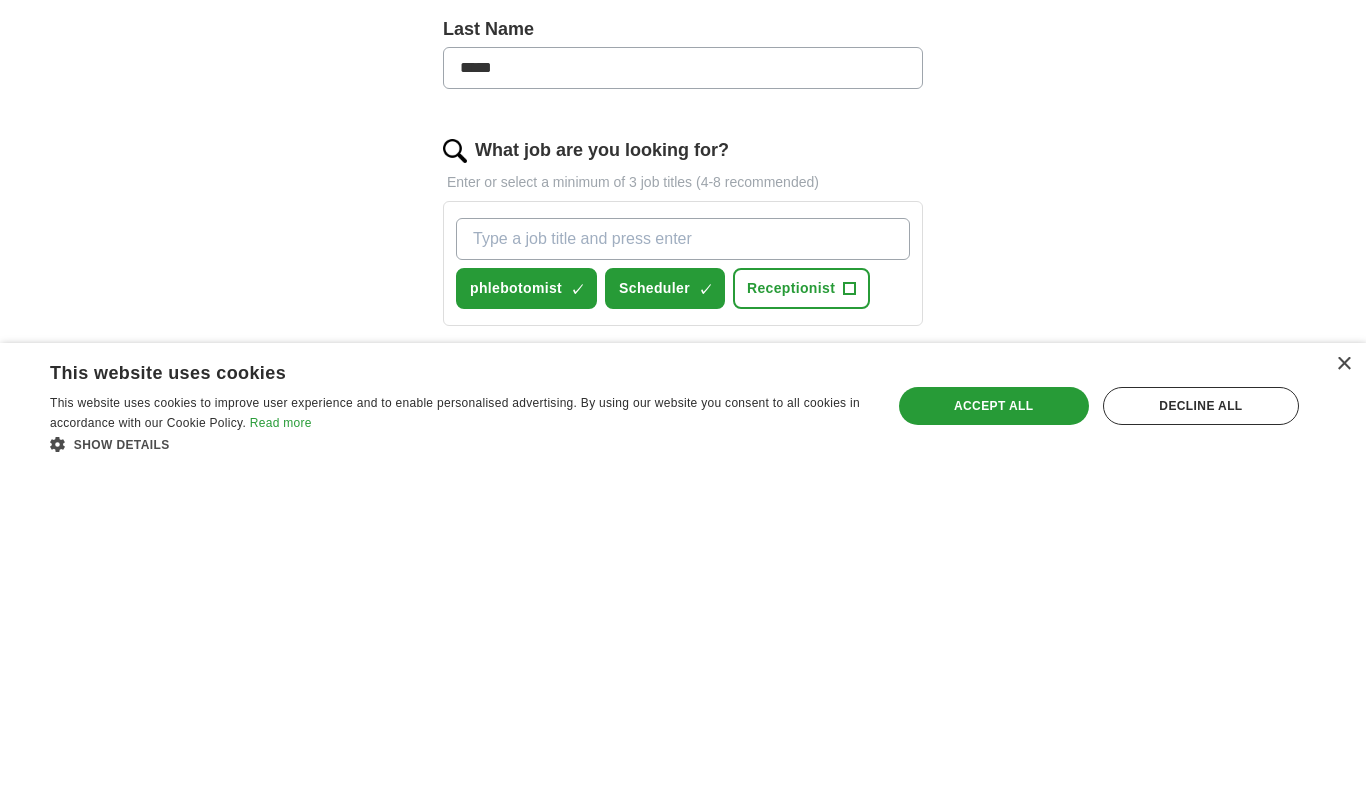 click on "What job are you looking for?" at bounding box center [683, 566] 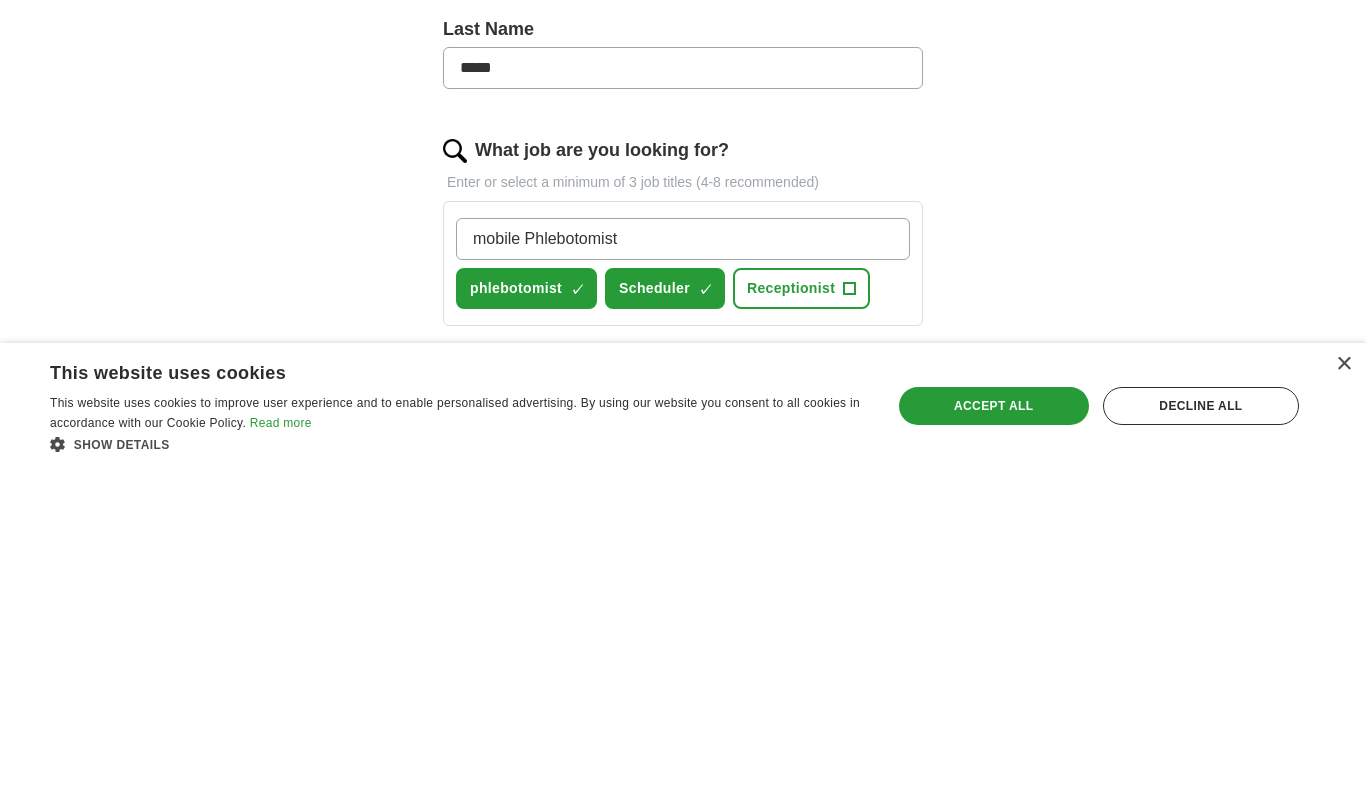 type on "mobile Phlebotomist" 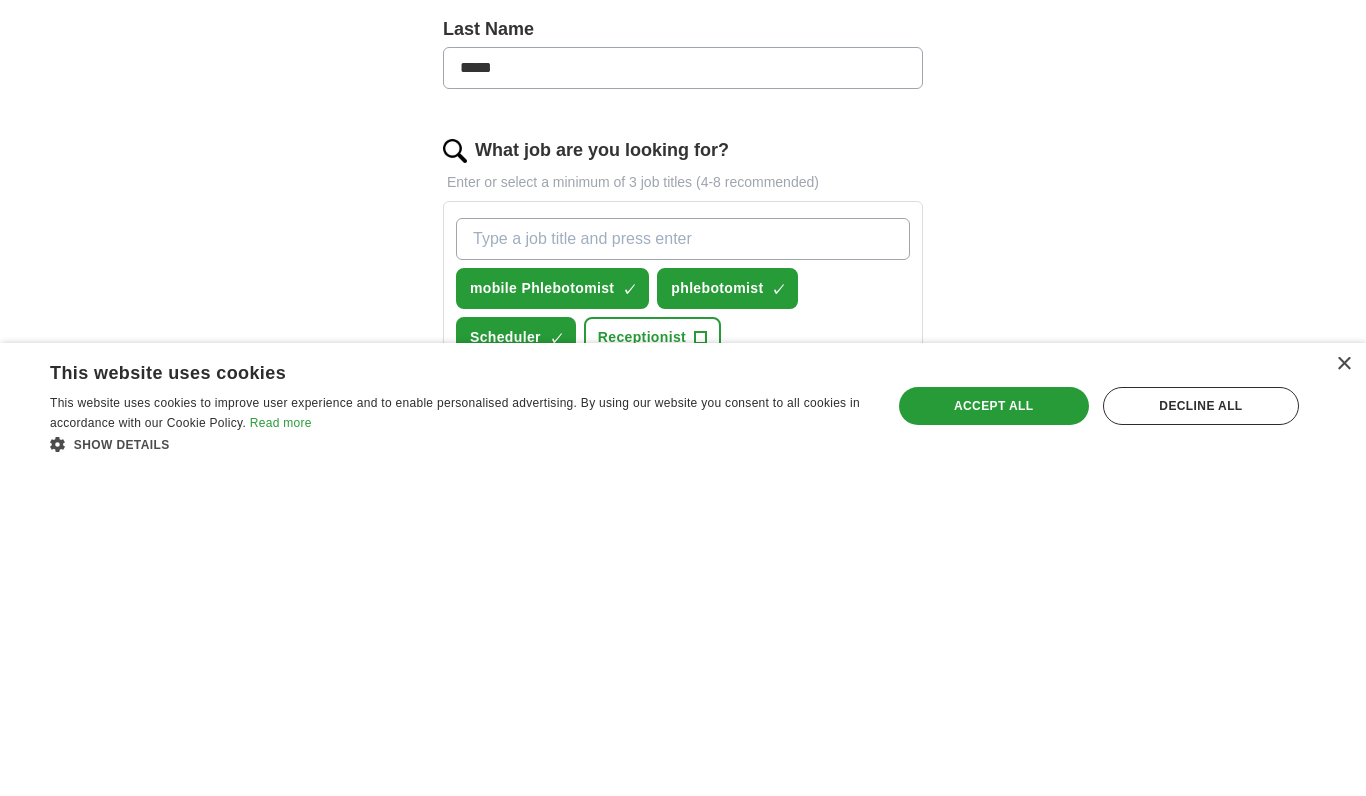 click on "Receptionist +" at bounding box center (652, 664) 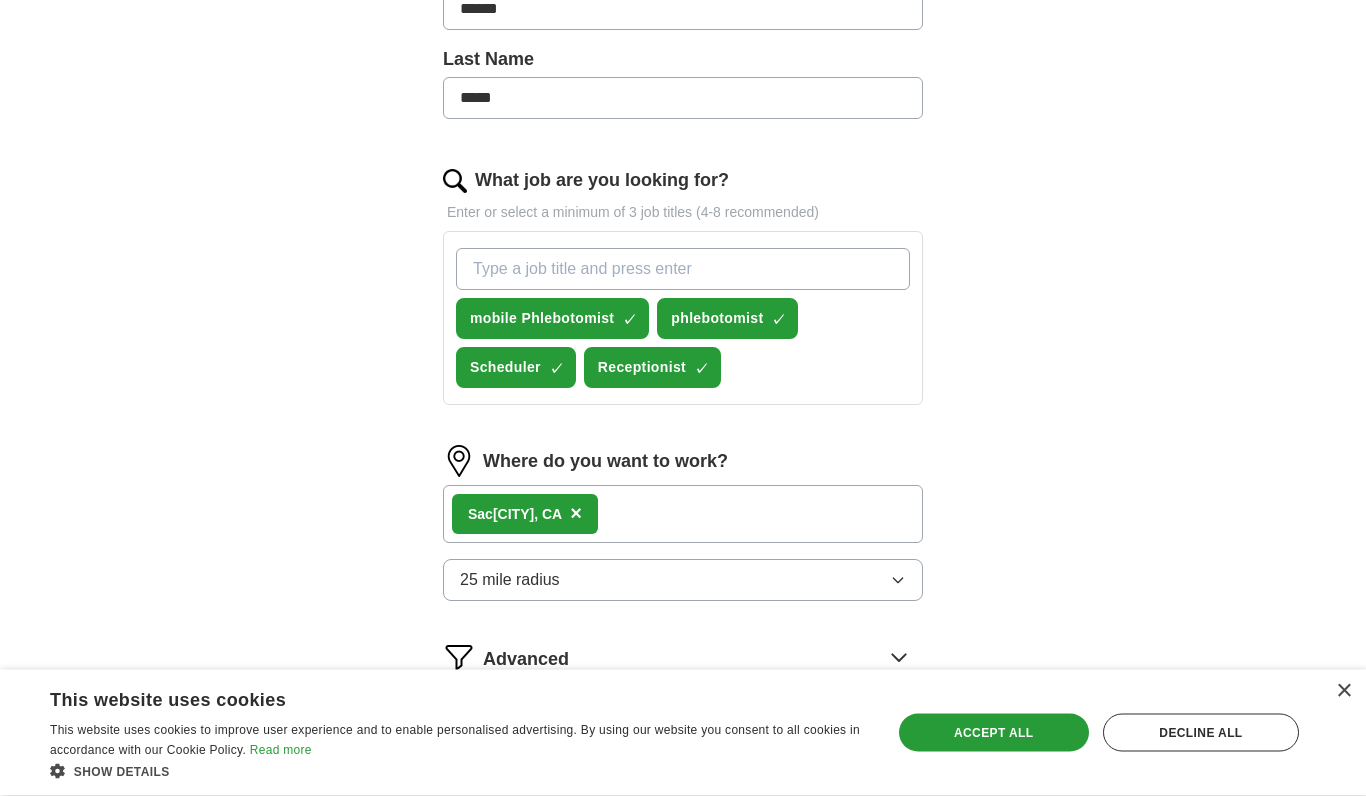 scroll, scrollTop: 549, scrollLeft: 0, axis: vertical 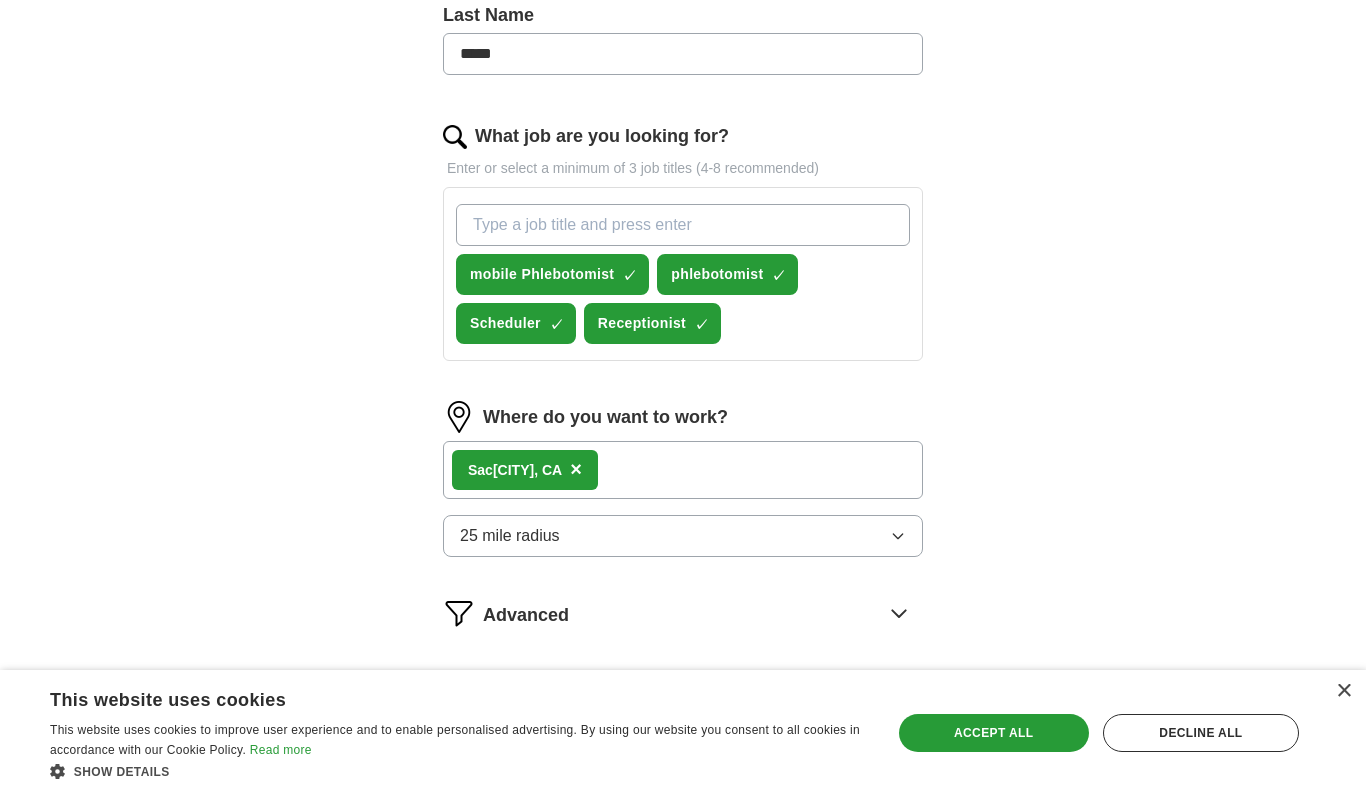 click on "Start applying for jobs" at bounding box center (683, 698) 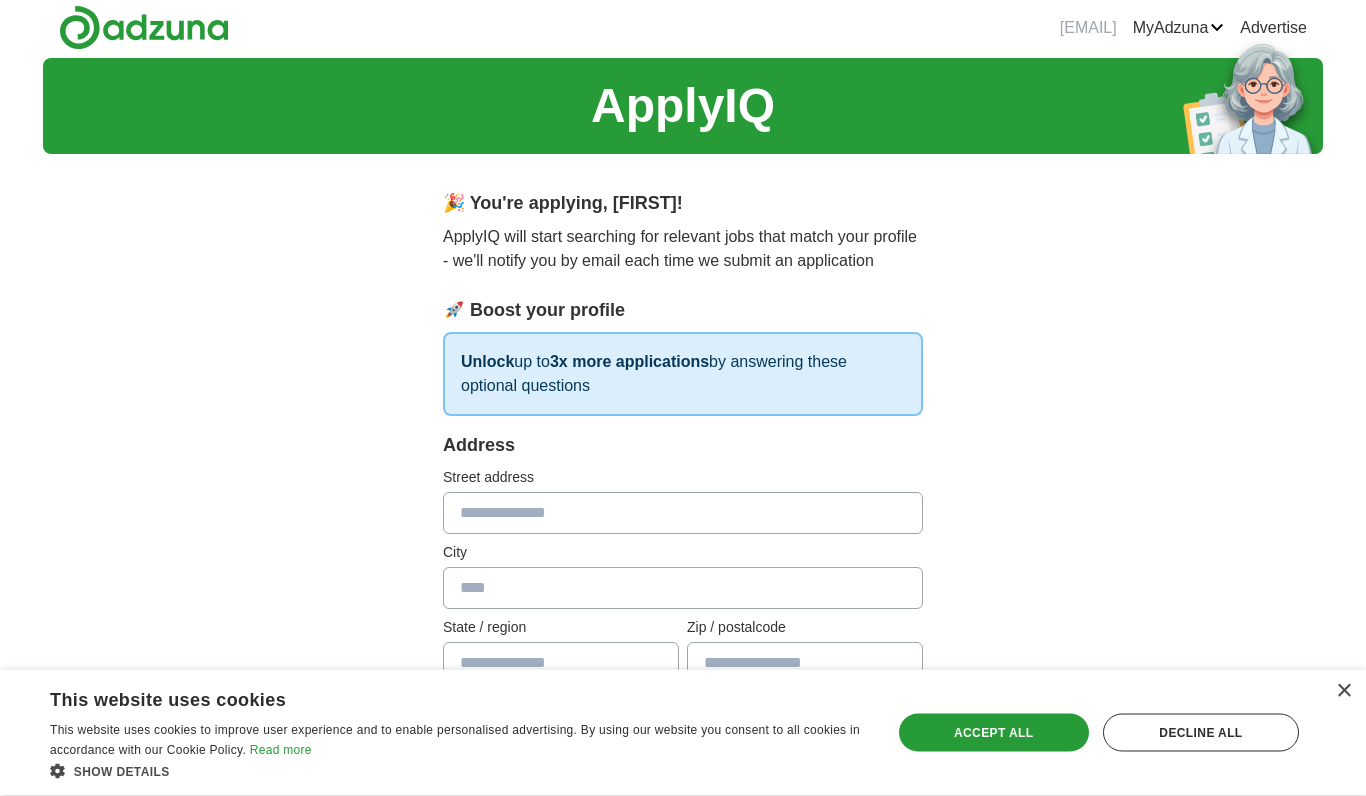 scroll, scrollTop: 0, scrollLeft: 0, axis: both 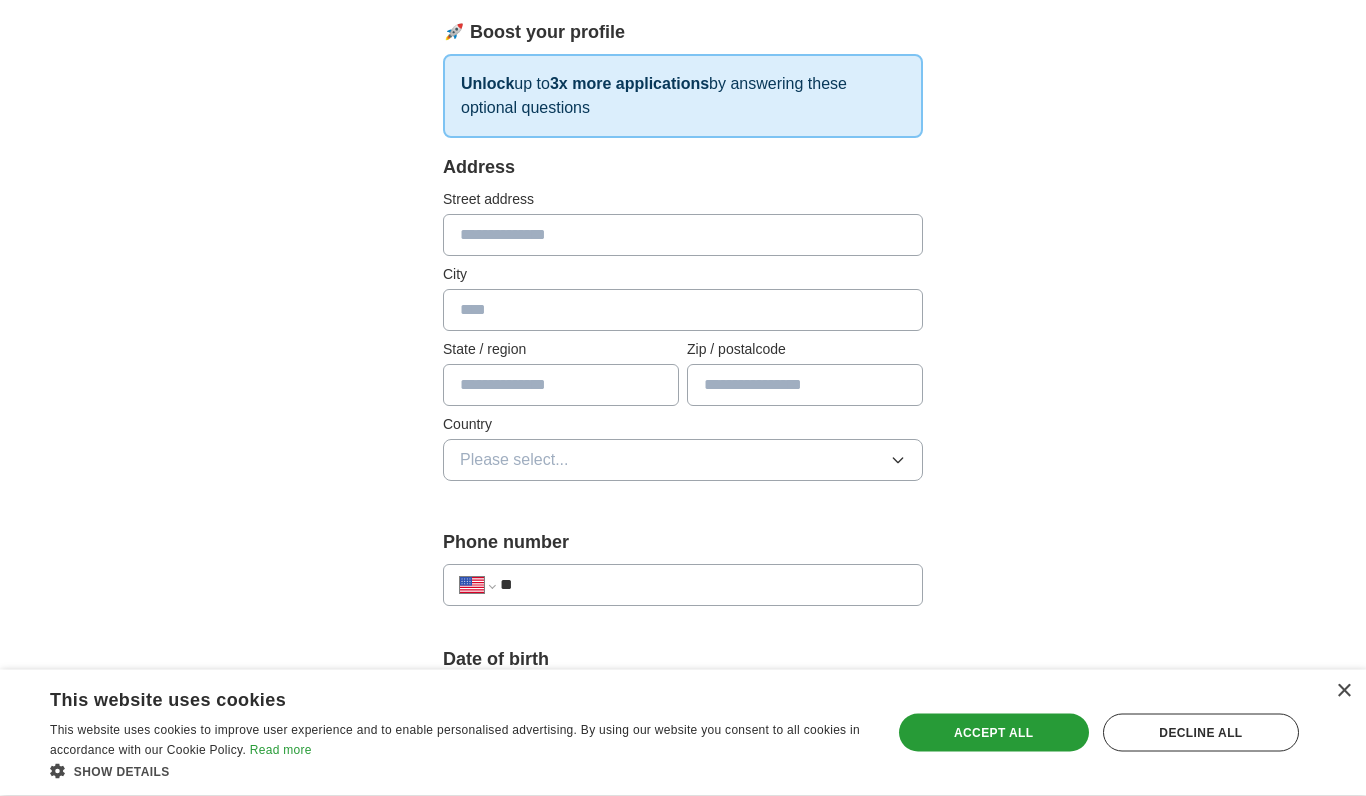 click on "**" at bounding box center (703, 586) 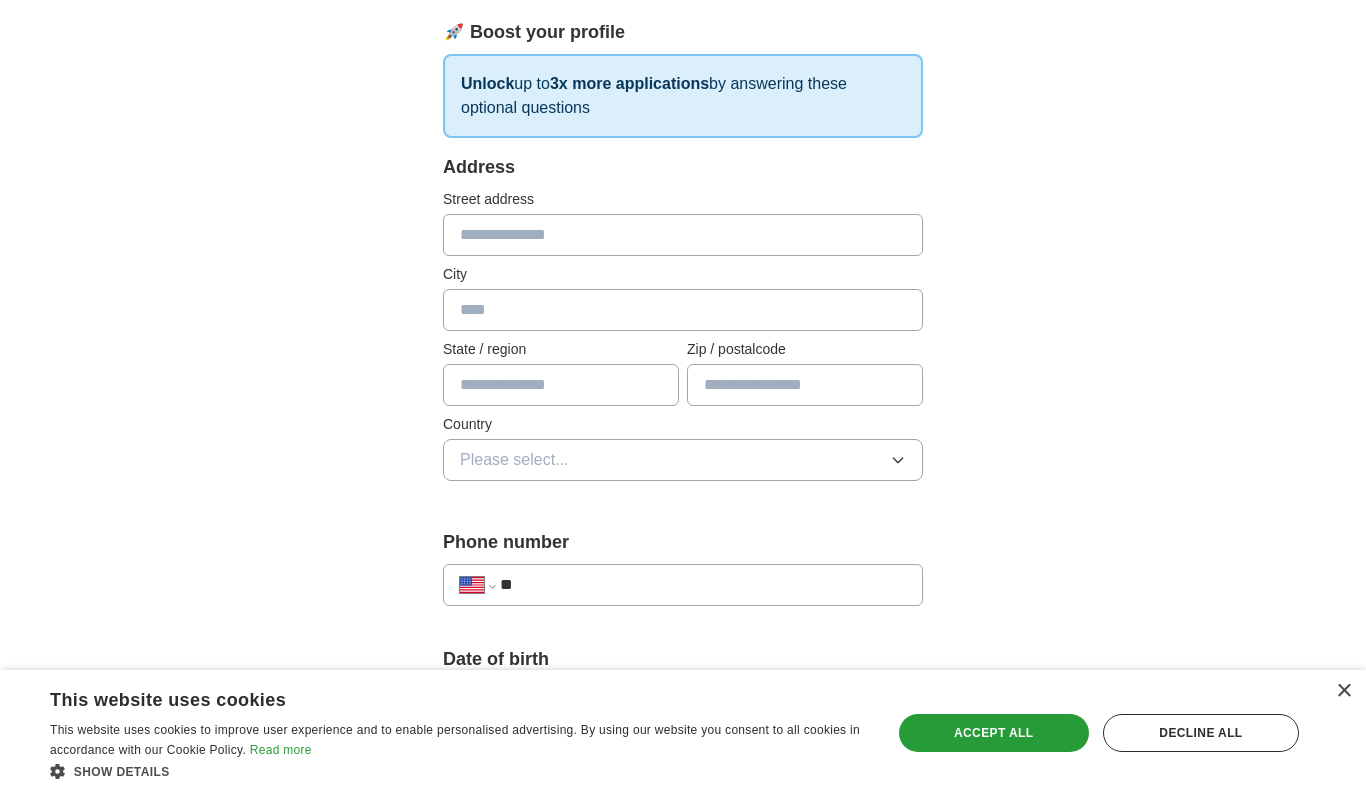 scroll, scrollTop: 280, scrollLeft: 0, axis: vertical 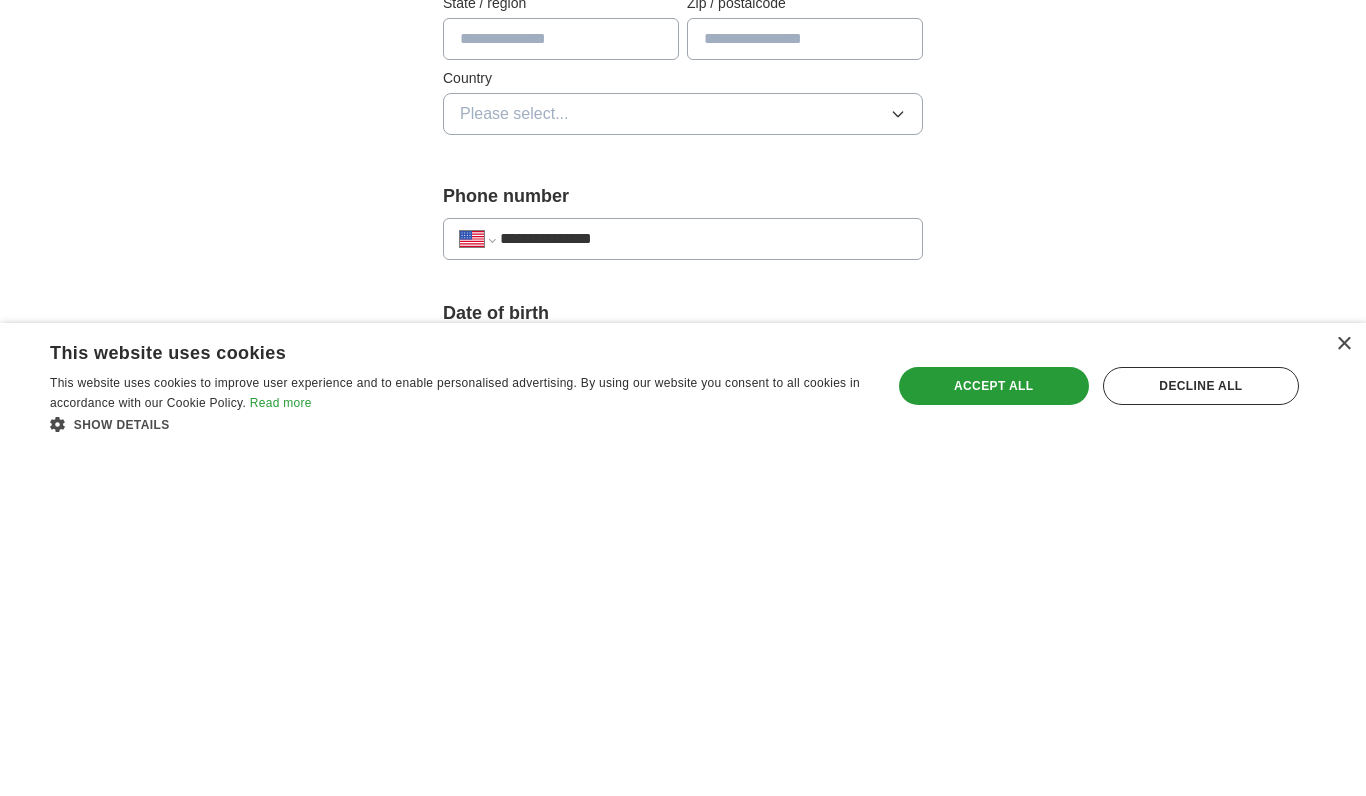 type on "**********" 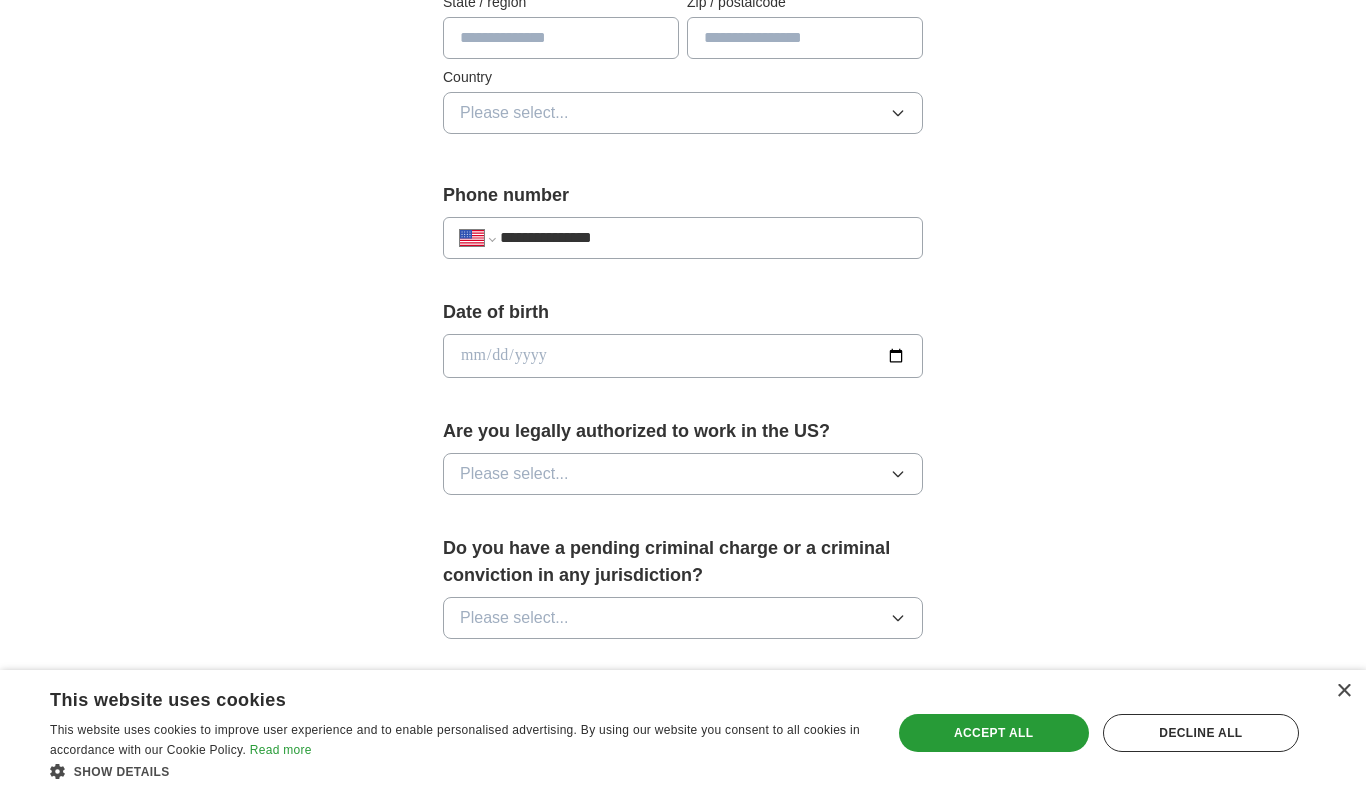 click on "Please select..." at bounding box center [683, 474] 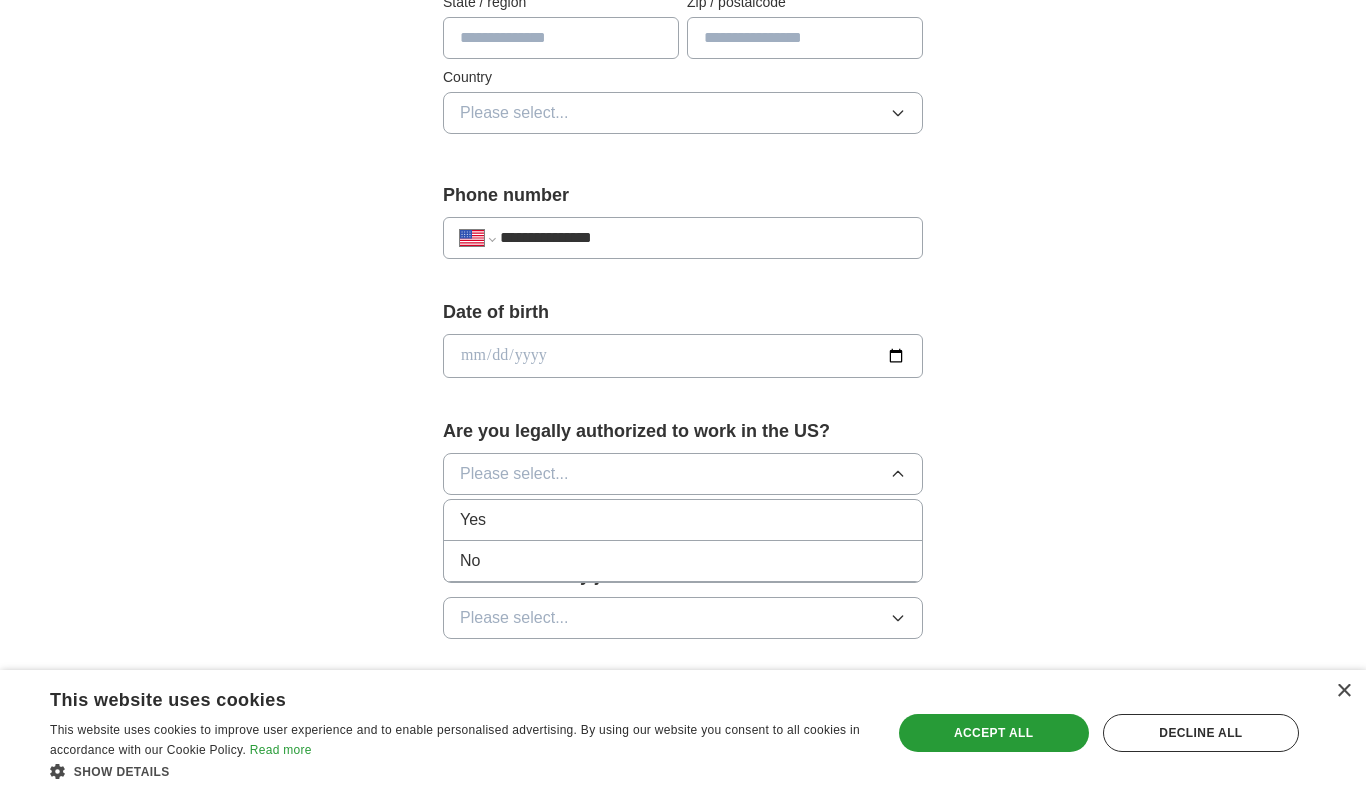 click on "Yes" at bounding box center (683, 520) 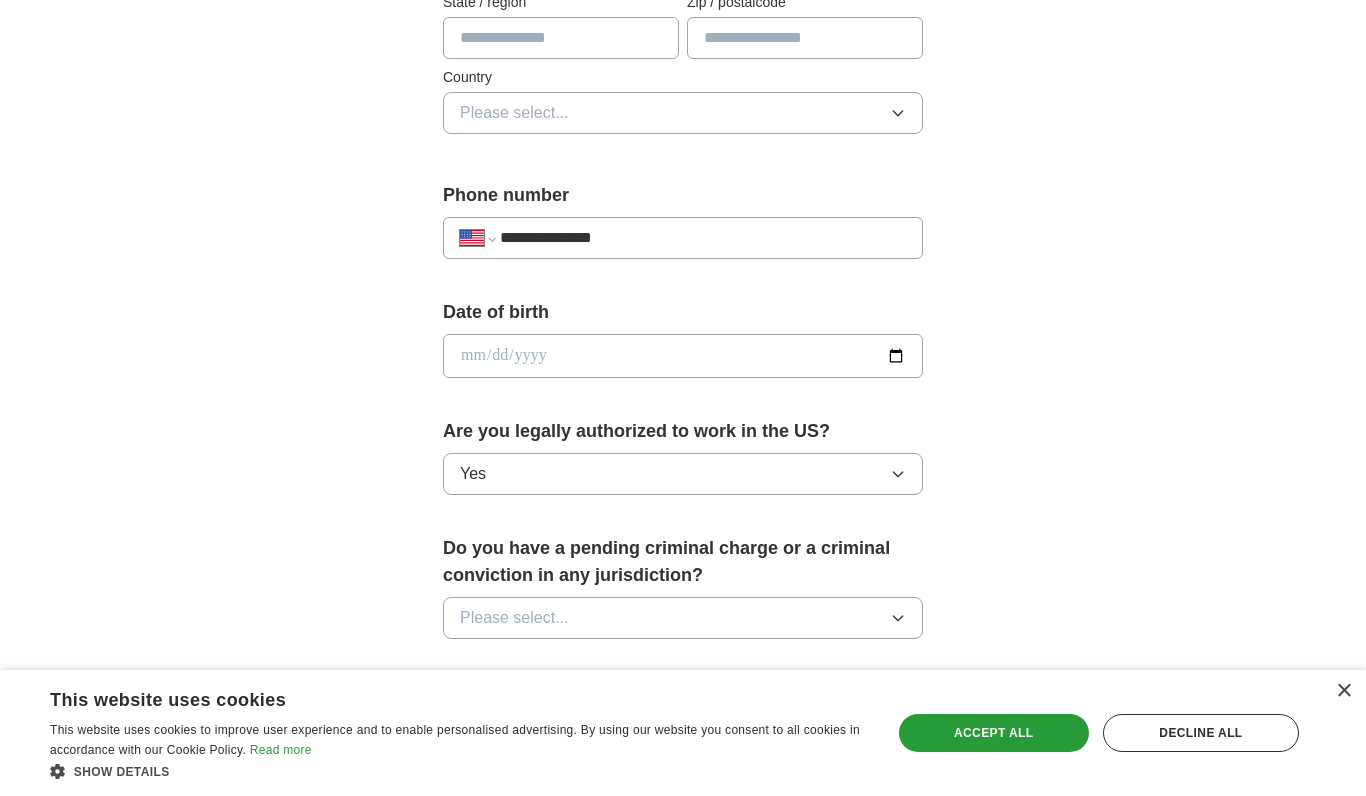 click on "Please select..." at bounding box center [683, 618] 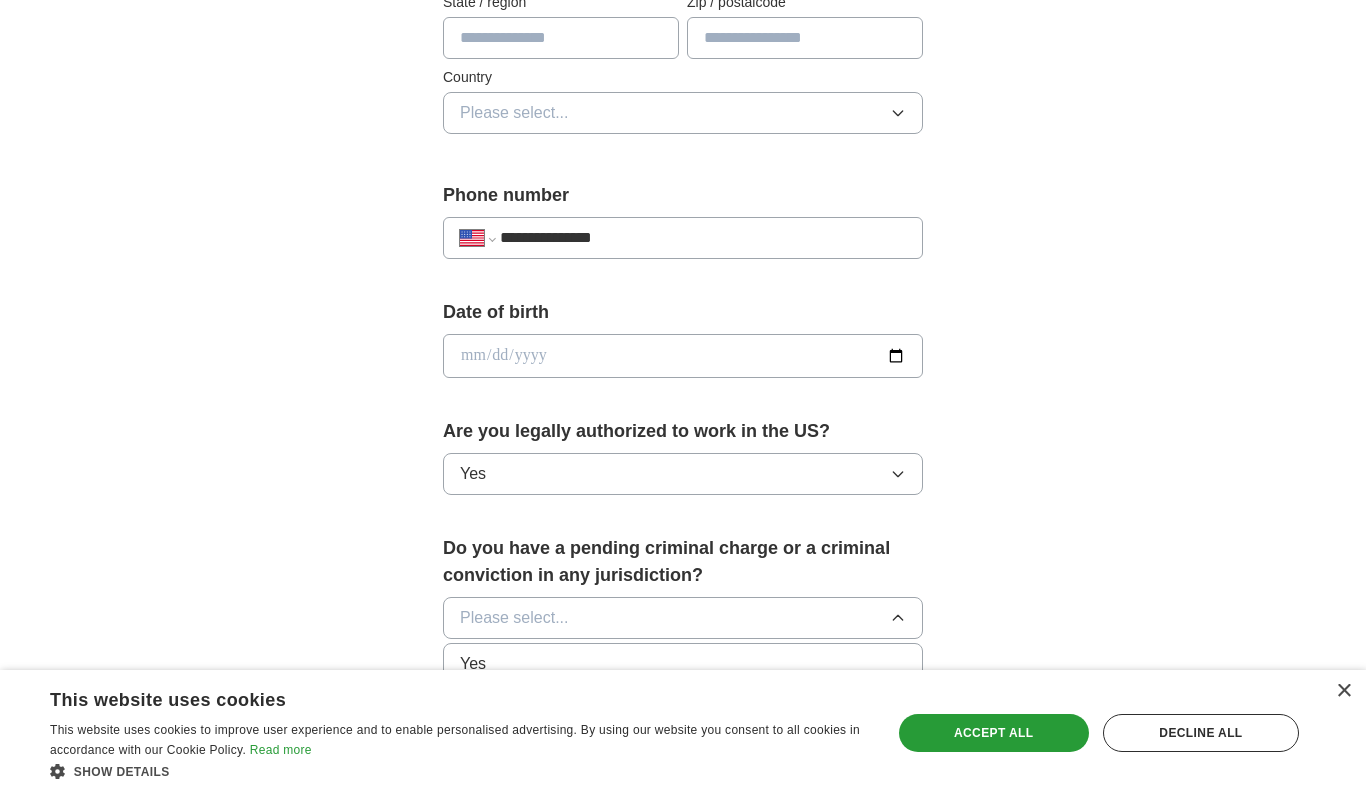 click on "No" at bounding box center [683, 705] 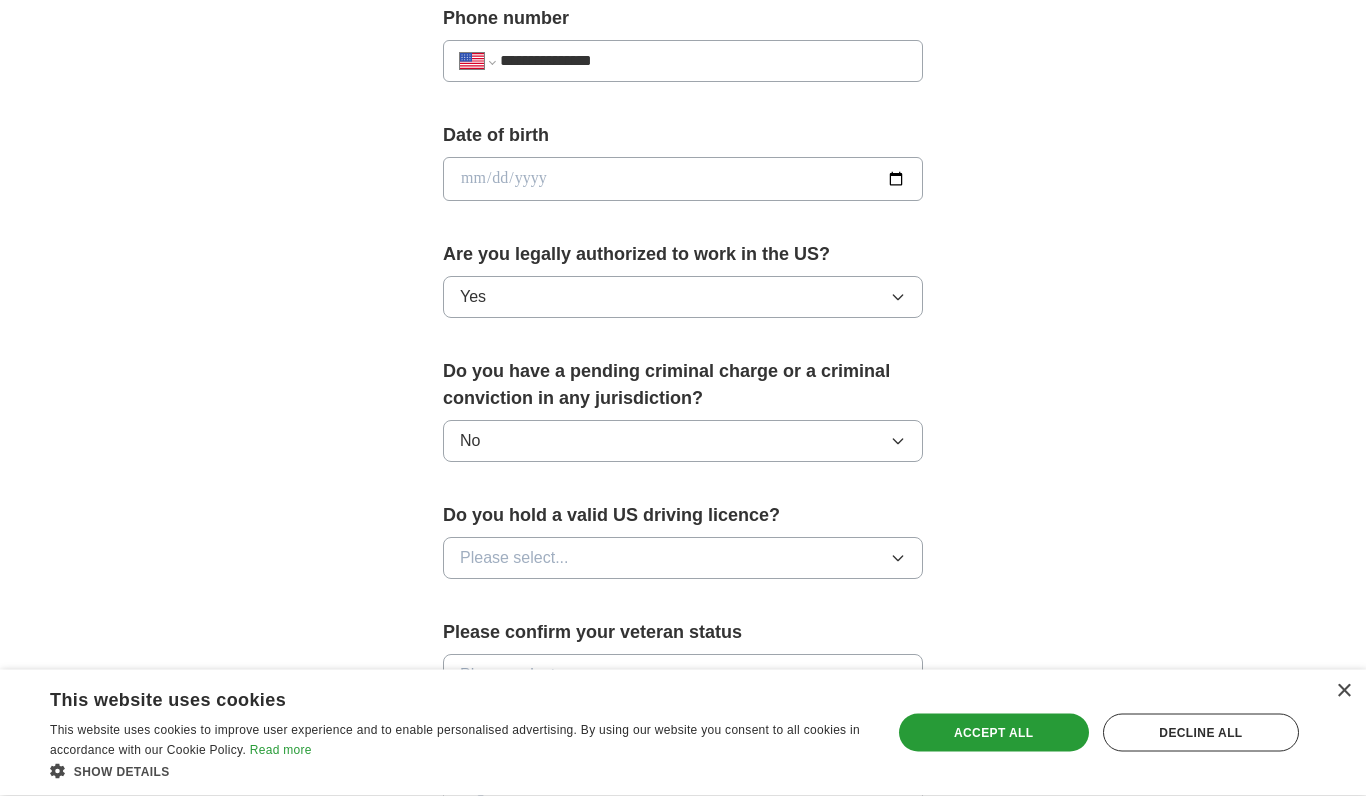scroll, scrollTop: 806, scrollLeft: 0, axis: vertical 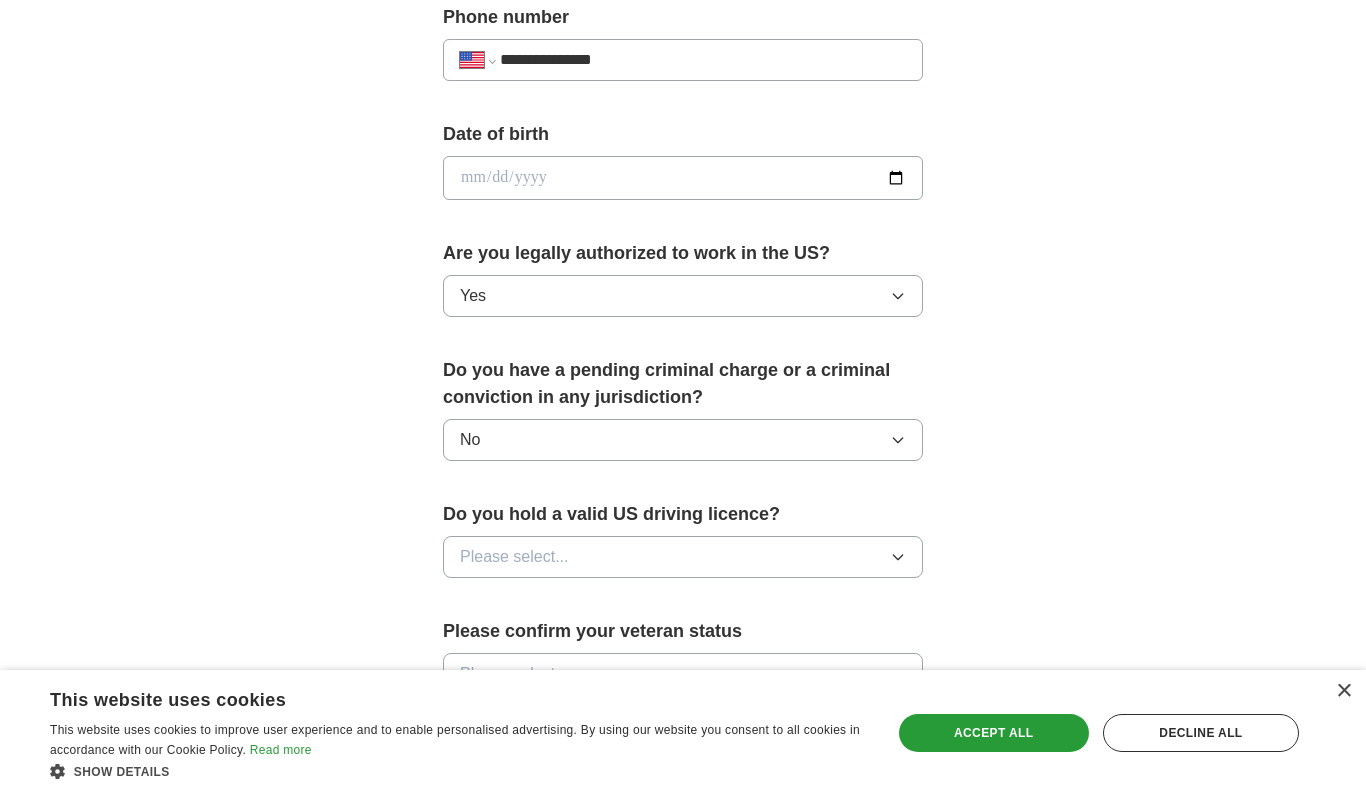 click on "Please select..." at bounding box center [683, 557] 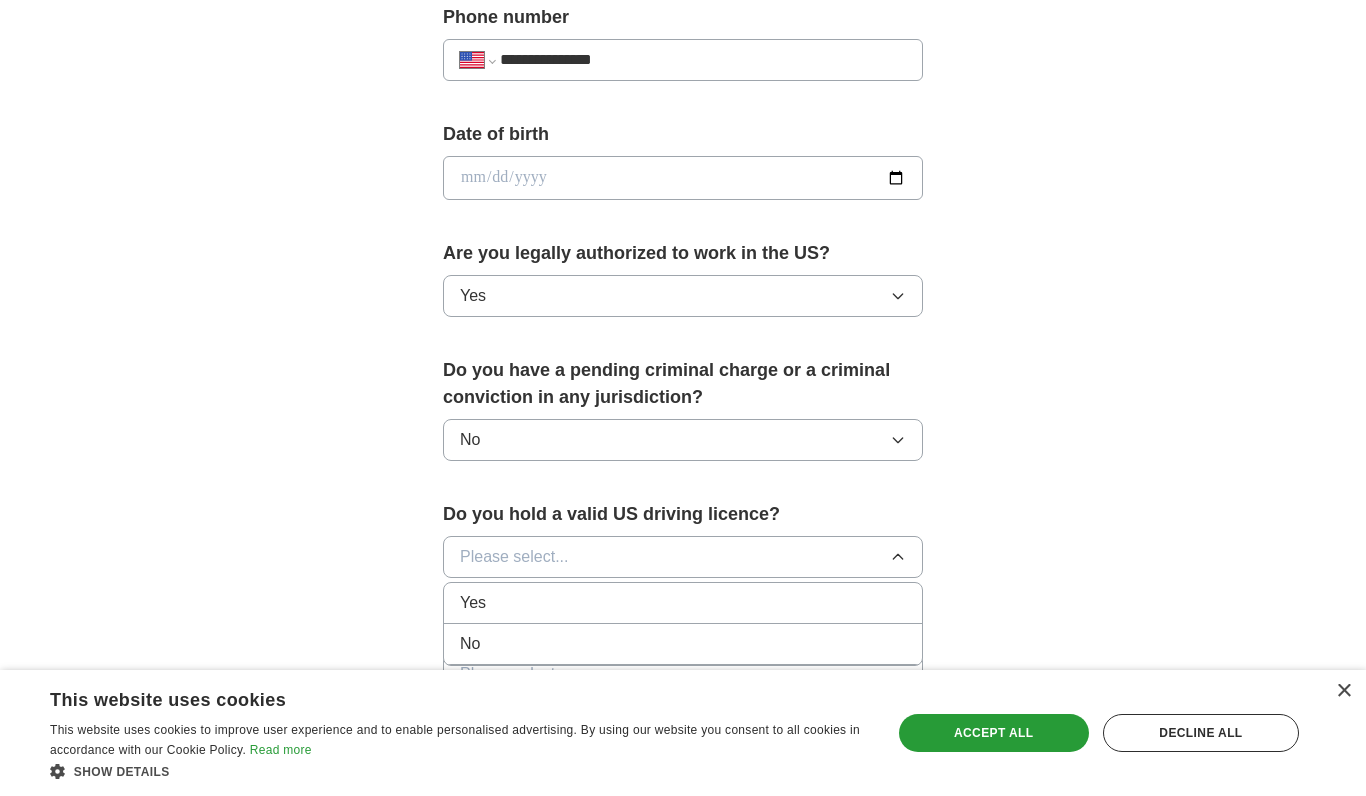 click on "Yes" at bounding box center [683, 603] 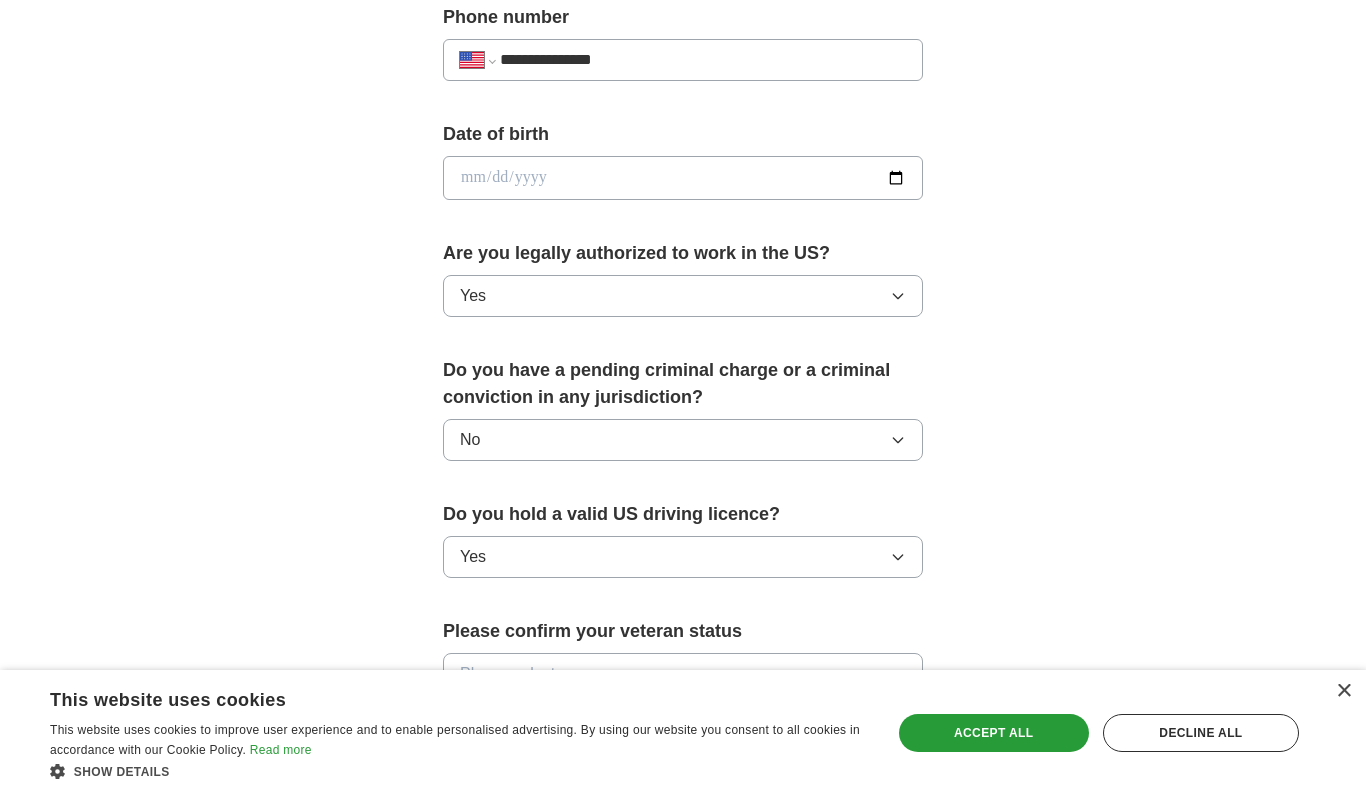 click on "Please select..." at bounding box center (683, 674) 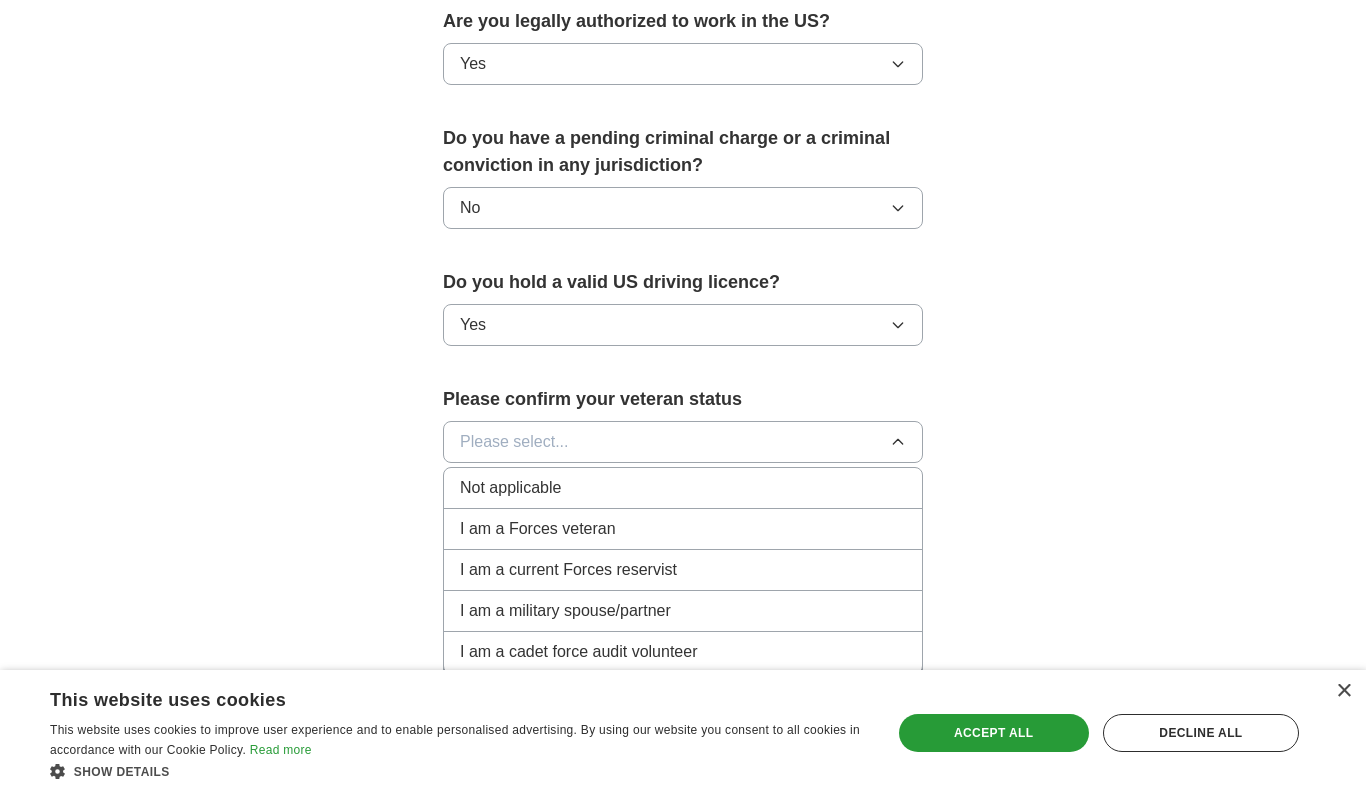 scroll, scrollTop: 1036, scrollLeft: 0, axis: vertical 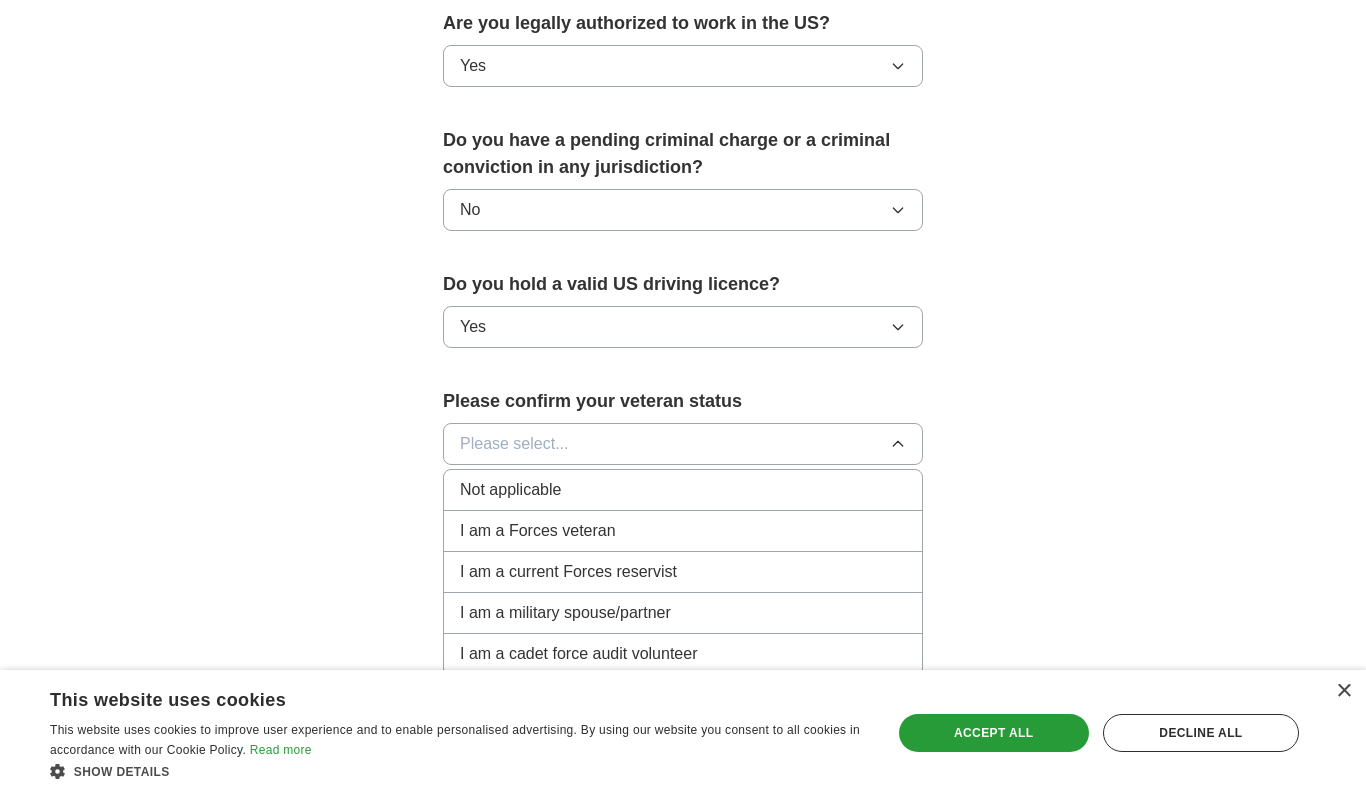 click on "Not applicable" at bounding box center (683, 490) 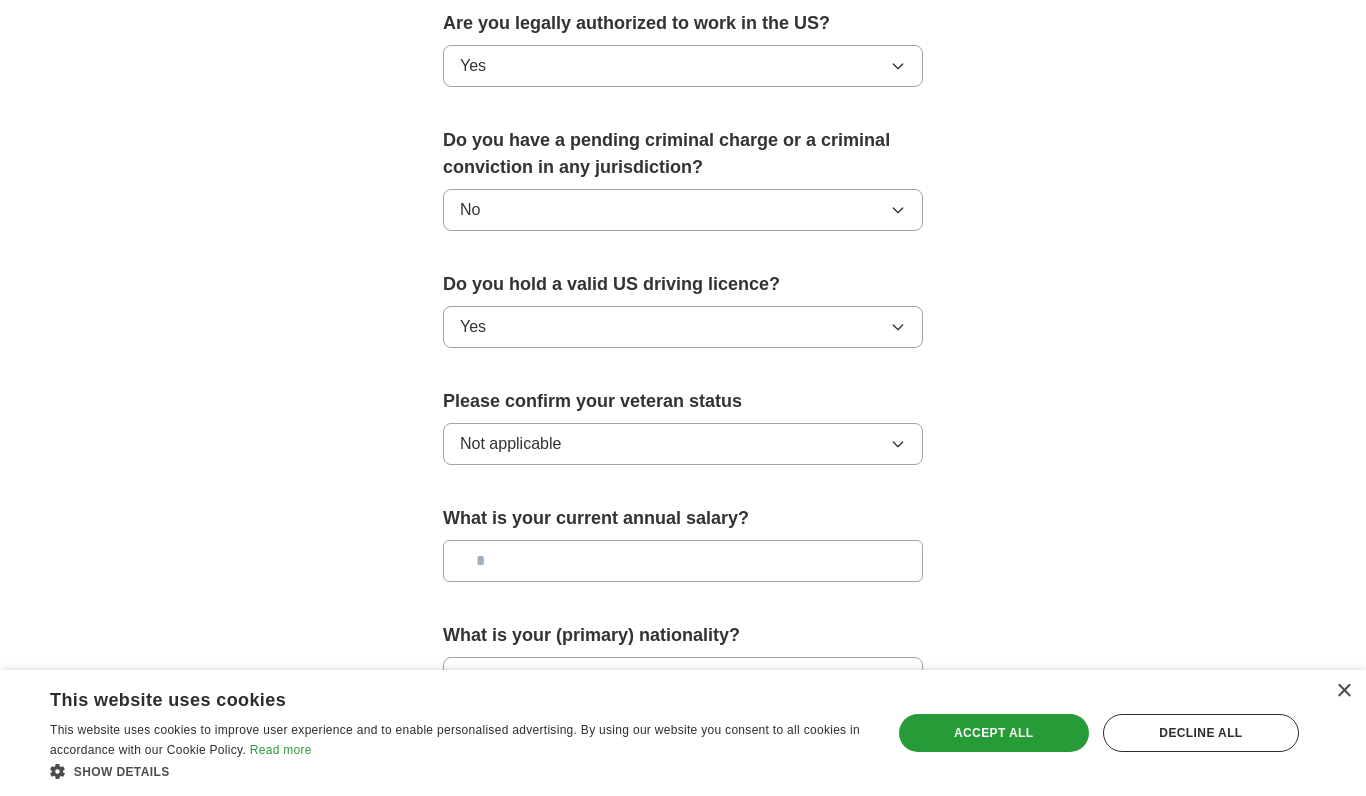 click on "**********" at bounding box center [683, -78] 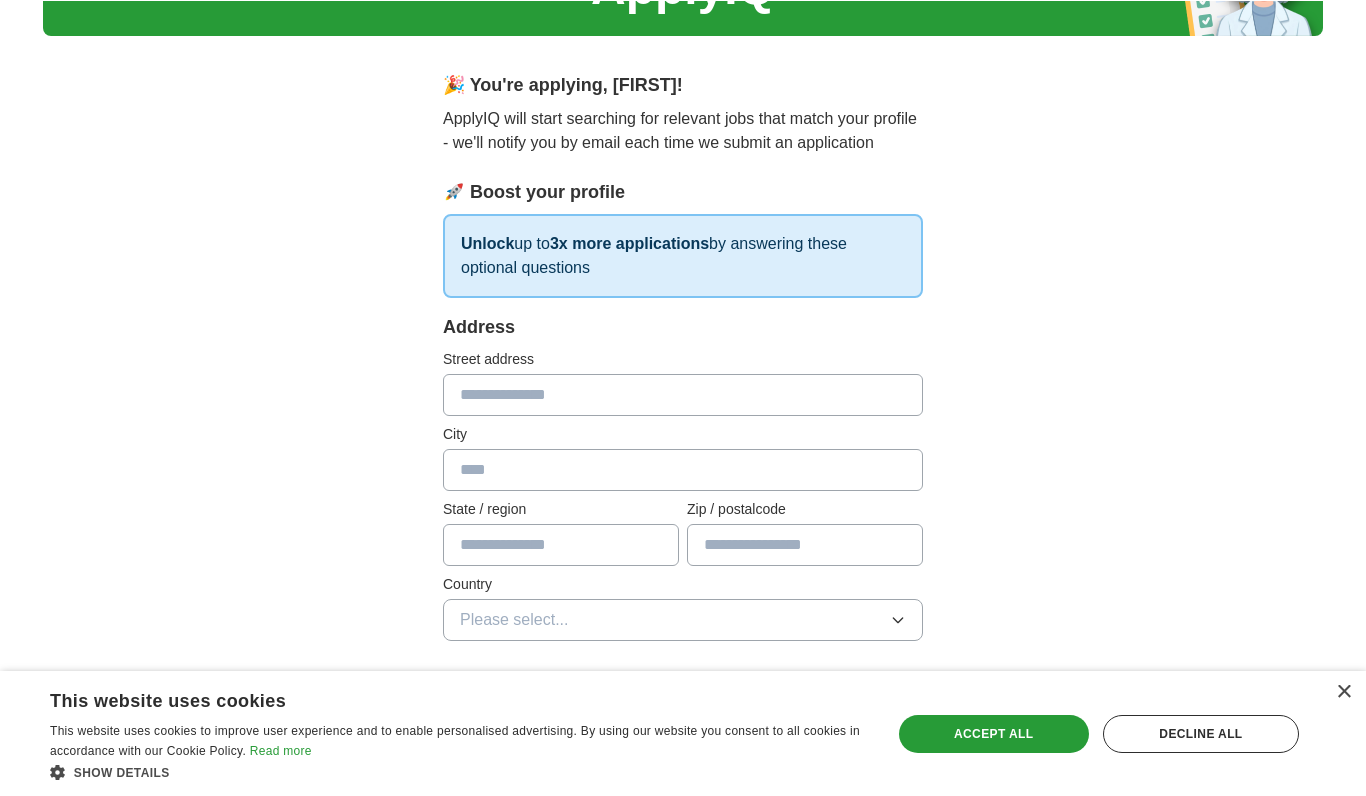 scroll, scrollTop: 121, scrollLeft: 0, axis: vertical 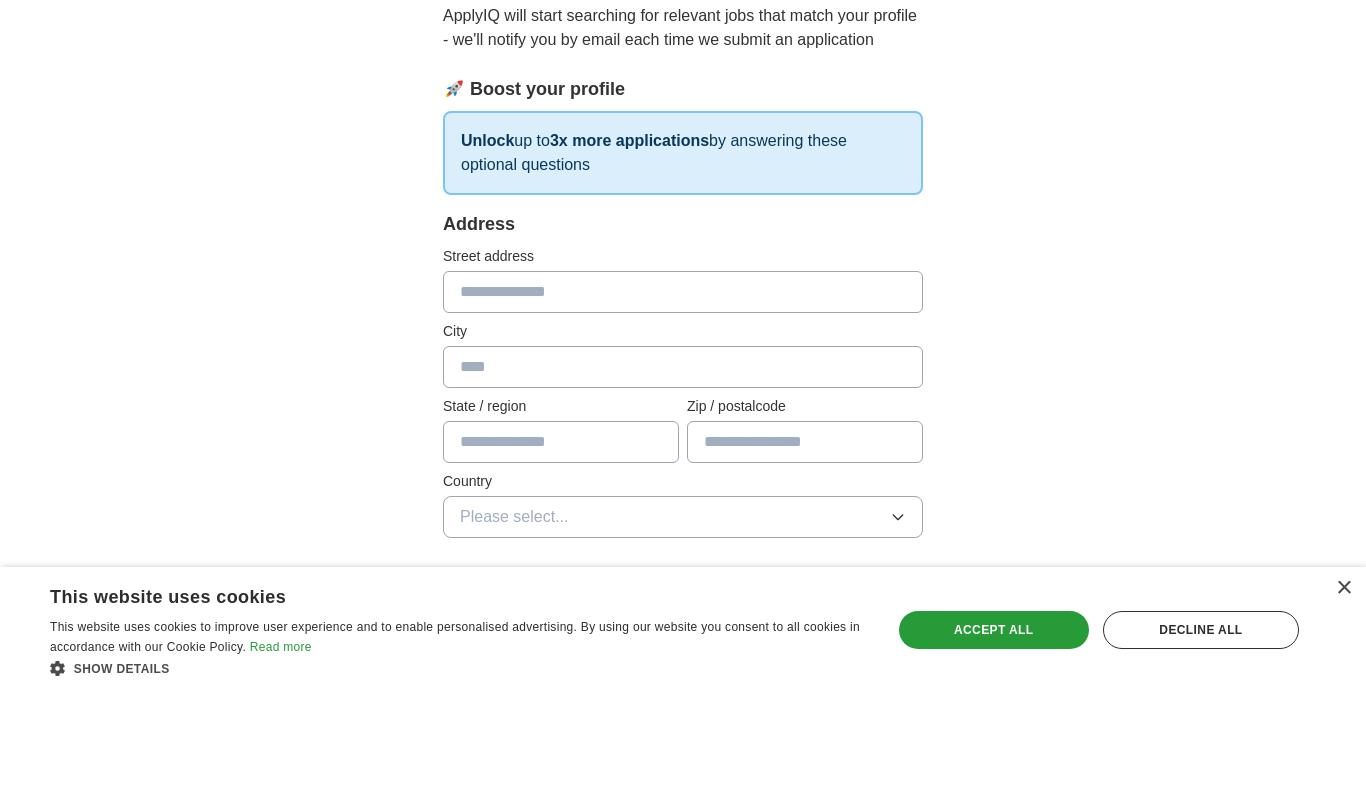 click at bounding box center (805, 545) 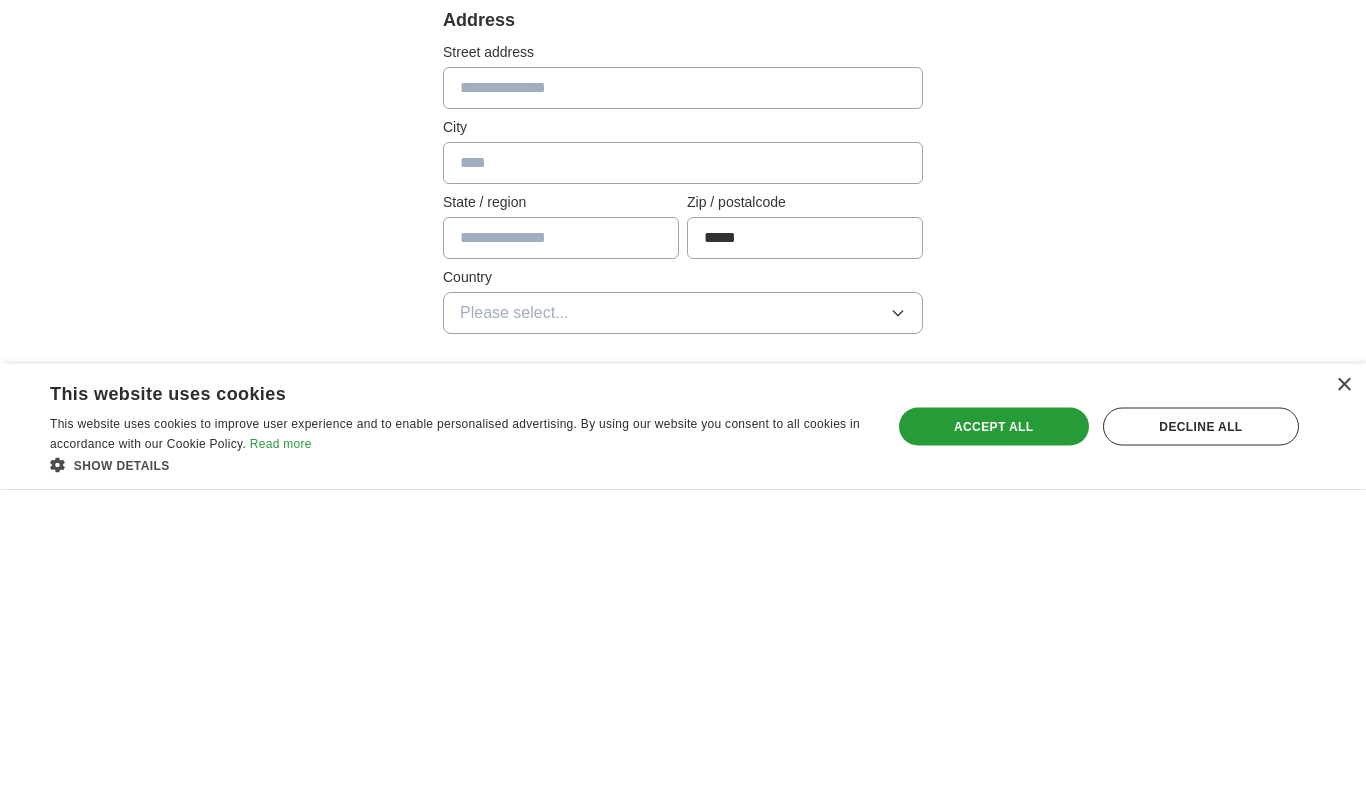 type on "*****" 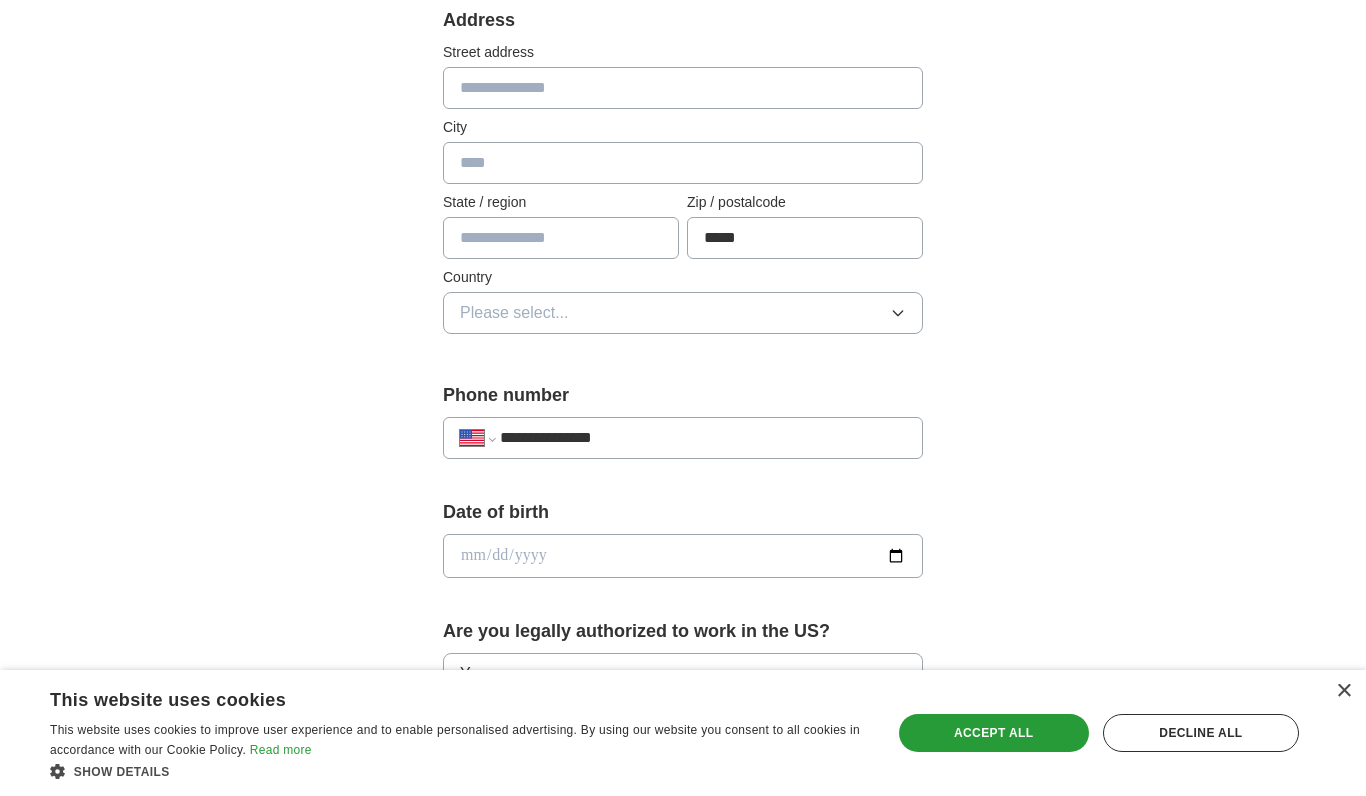 click on "Please select..." at bounding box center [683, 313] 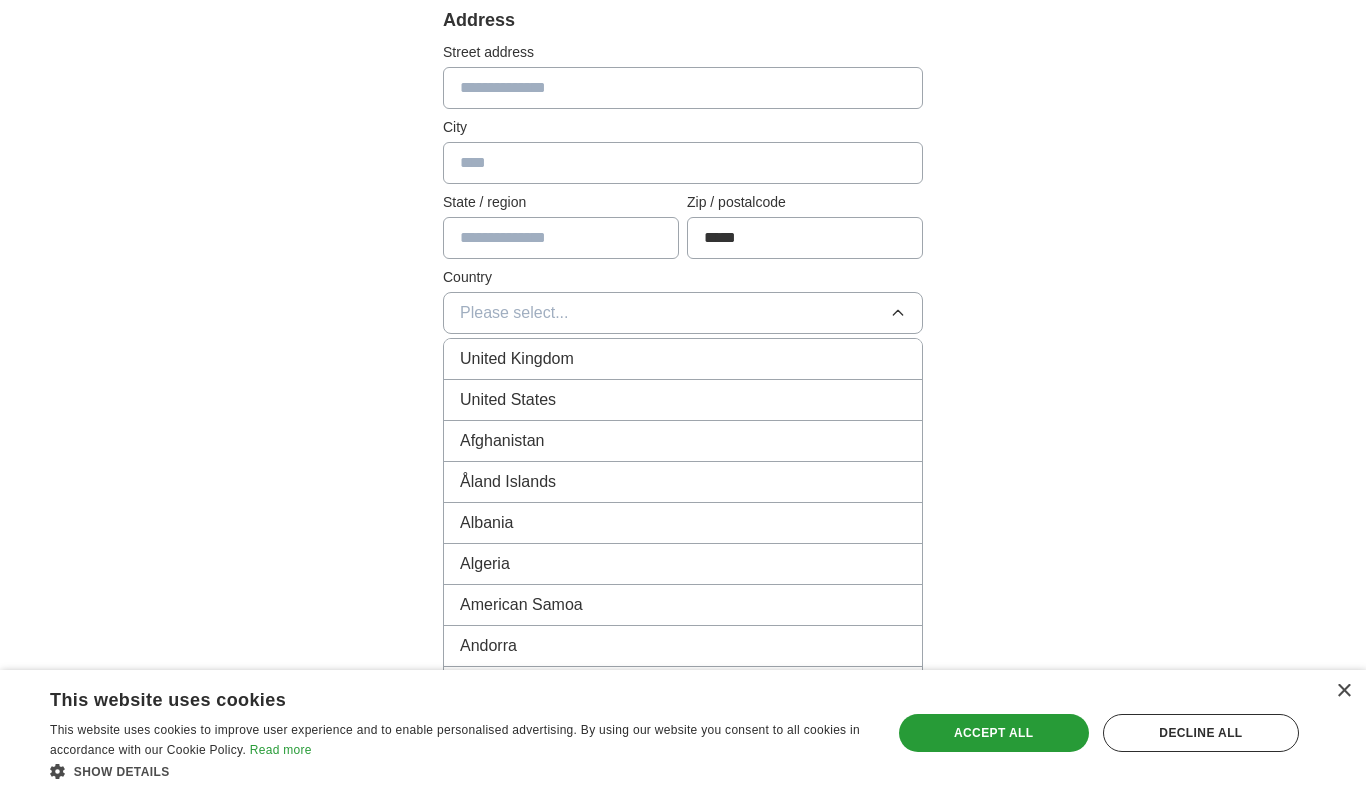 click on "United States" at bounding box center (683, 400) 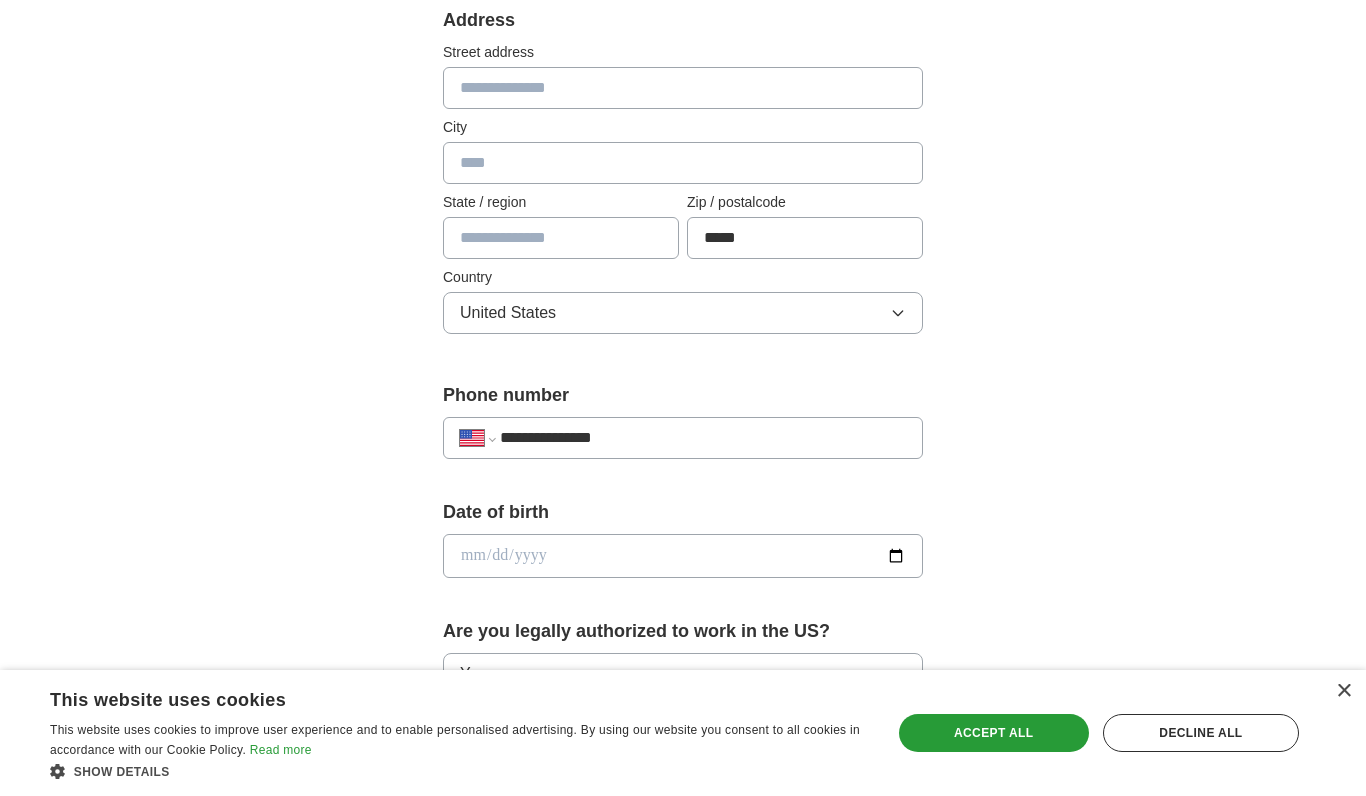 click on "**********" at bounding box center (683, 530) 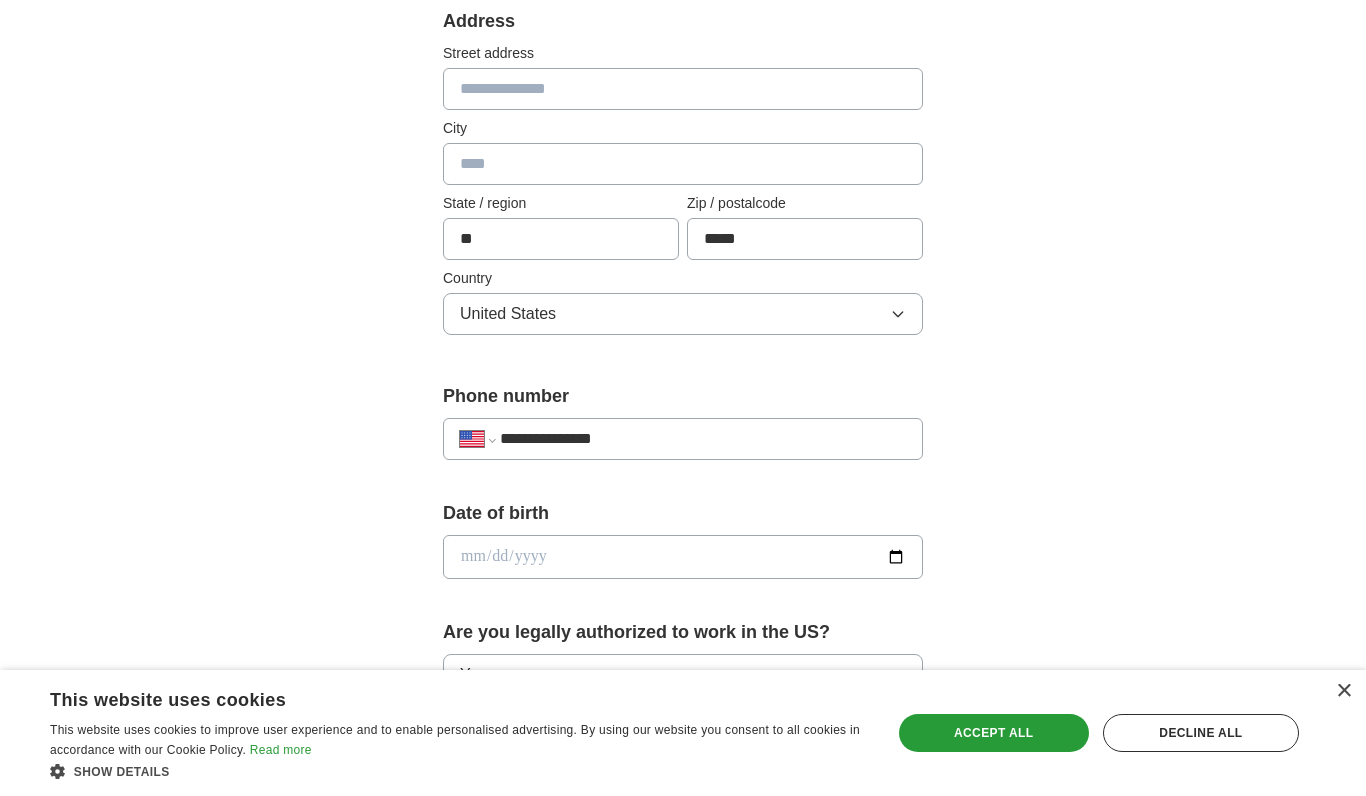 type on "*" 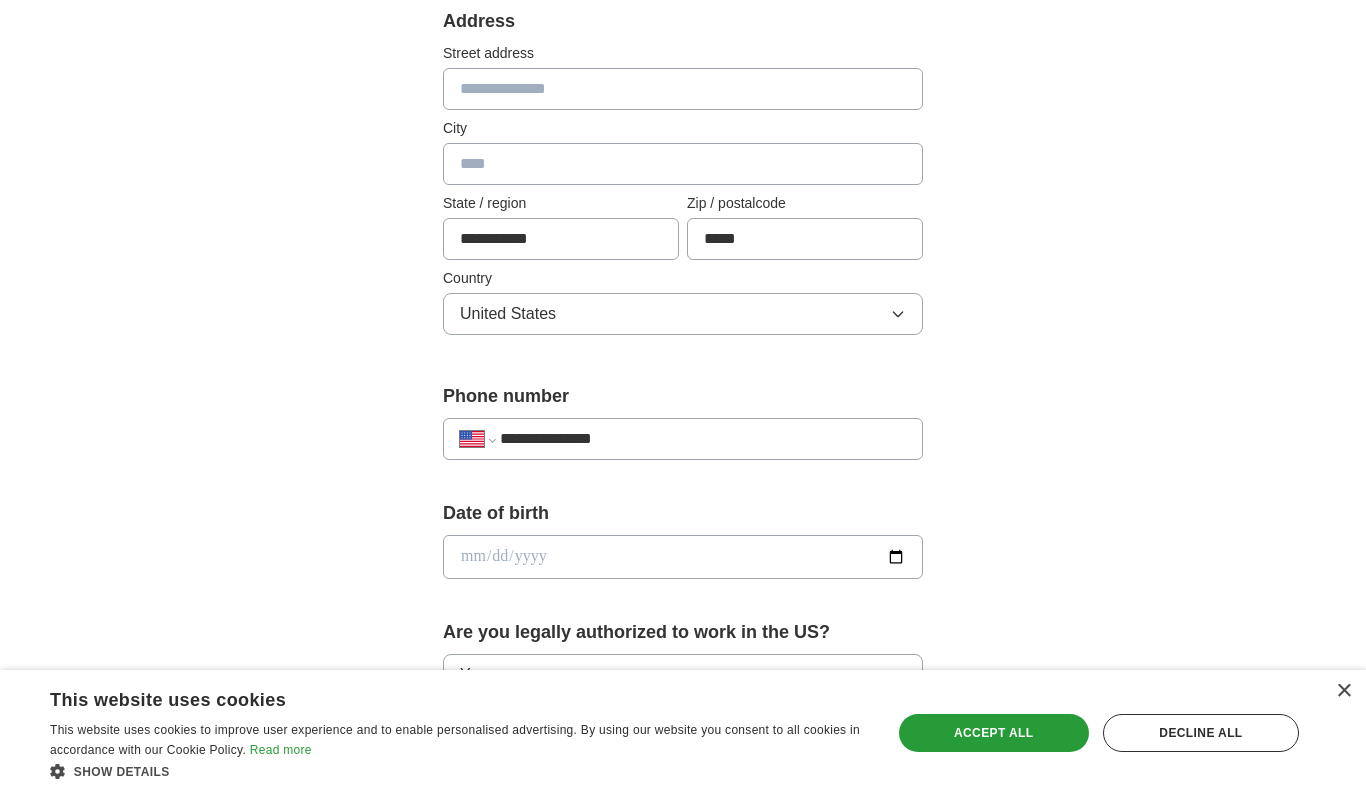 type on "**********" 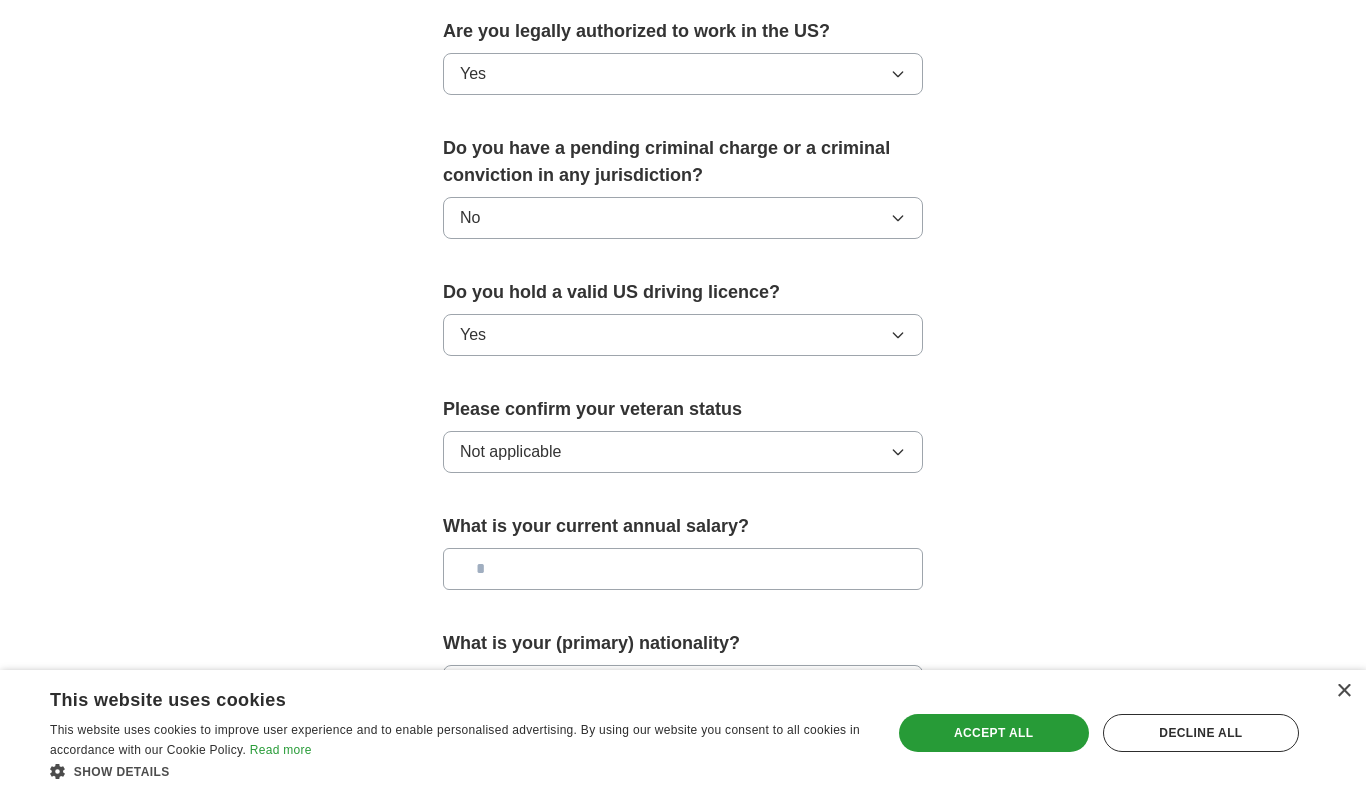 scroll, scrollTop: 1072, scrollLeft: 0, axis: vertical 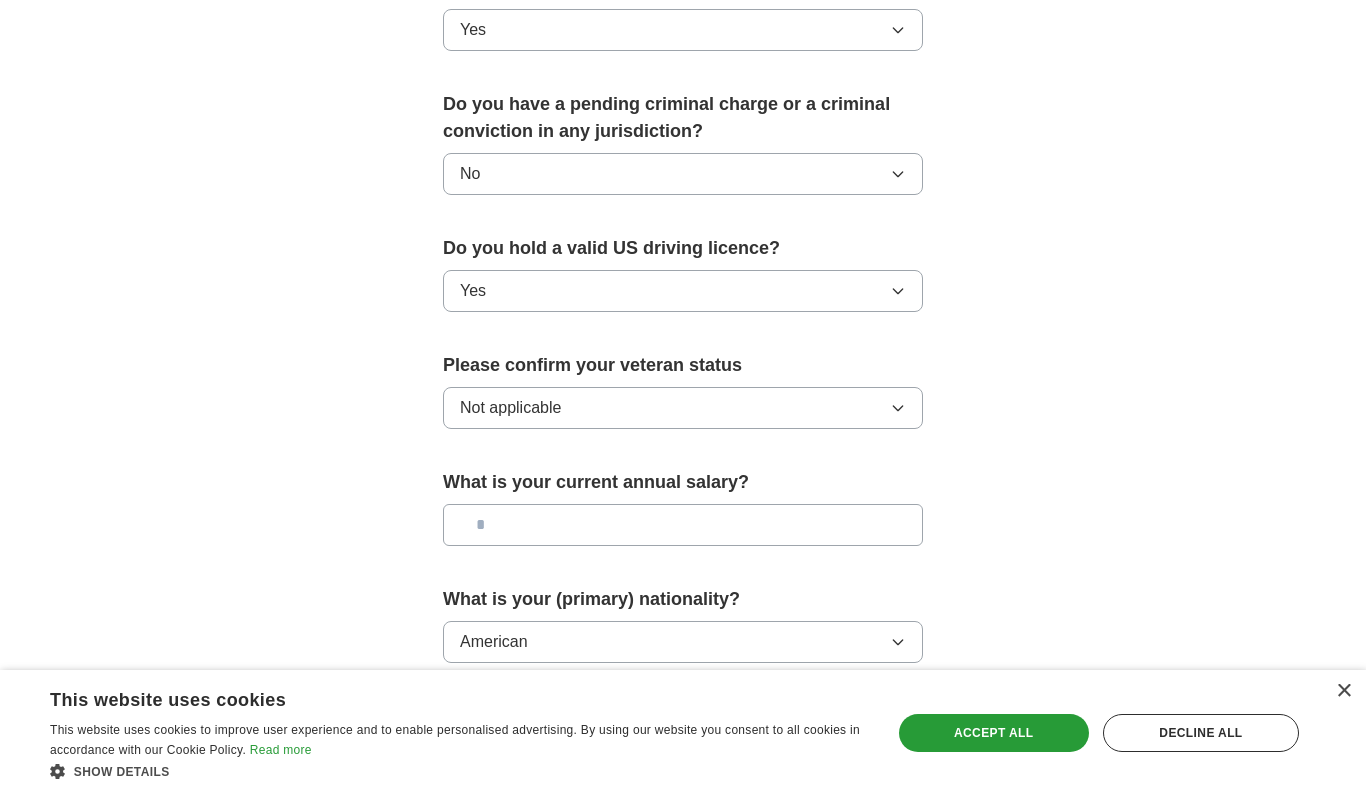 click on "Not applicable" at bounding box center (683, 408) 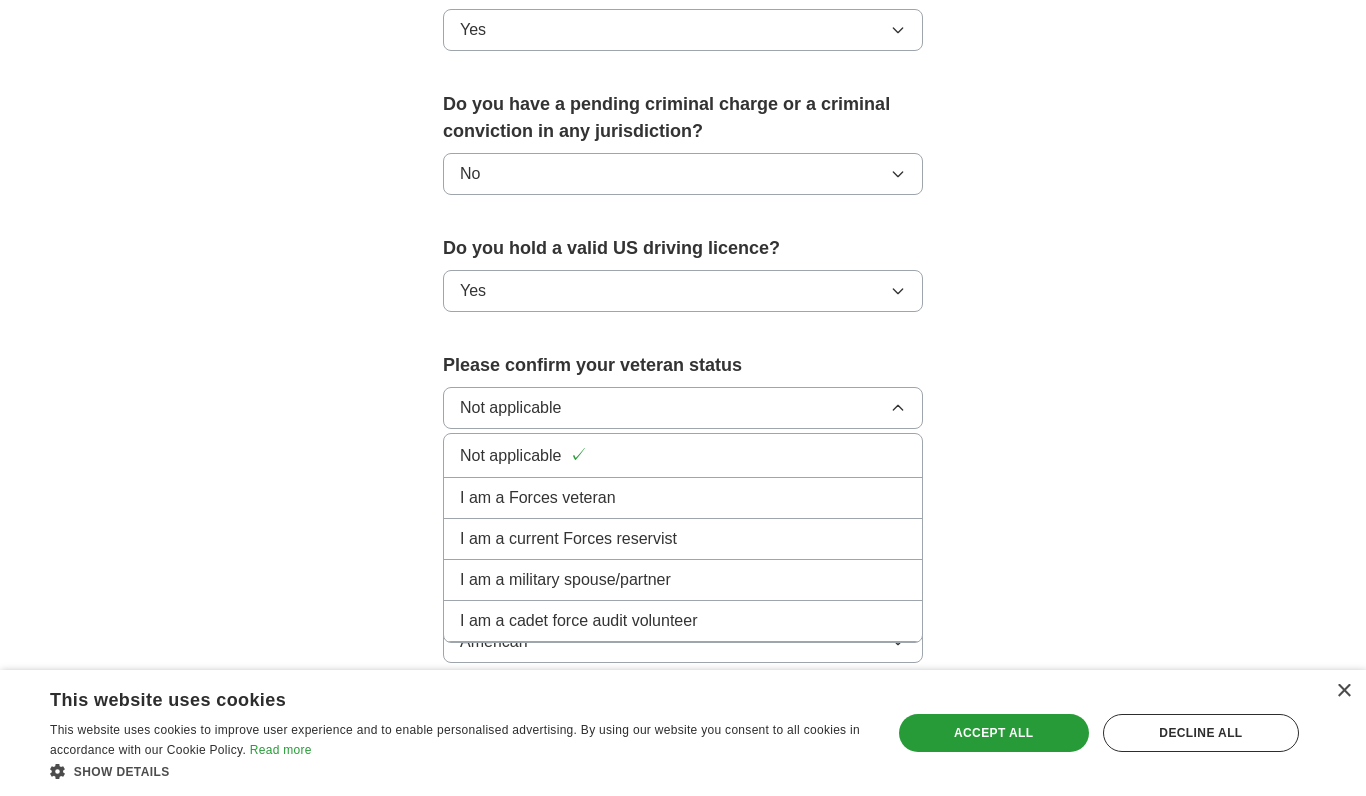 click on "**********" at bounding box center [683, -114] 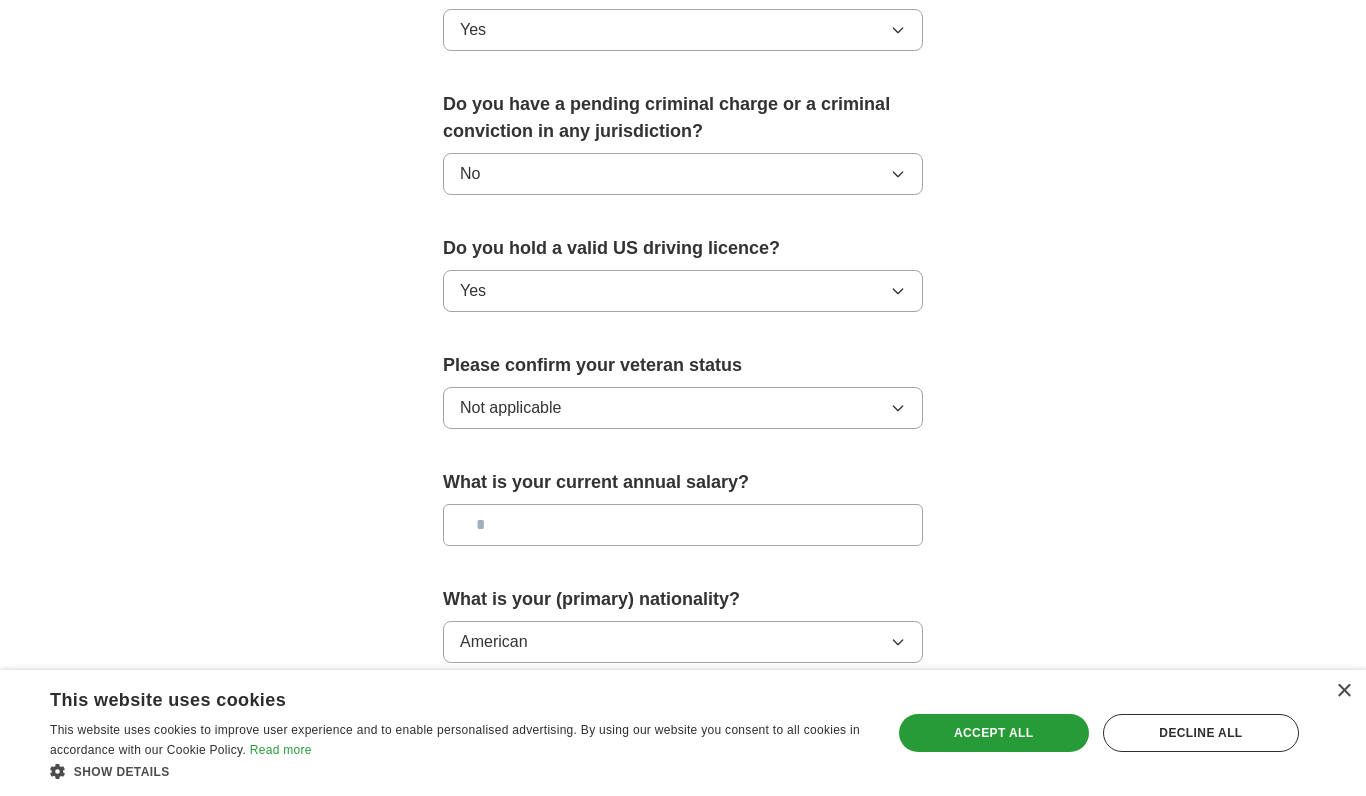 click on "Save and continue" at bounding box center (683, 723) 